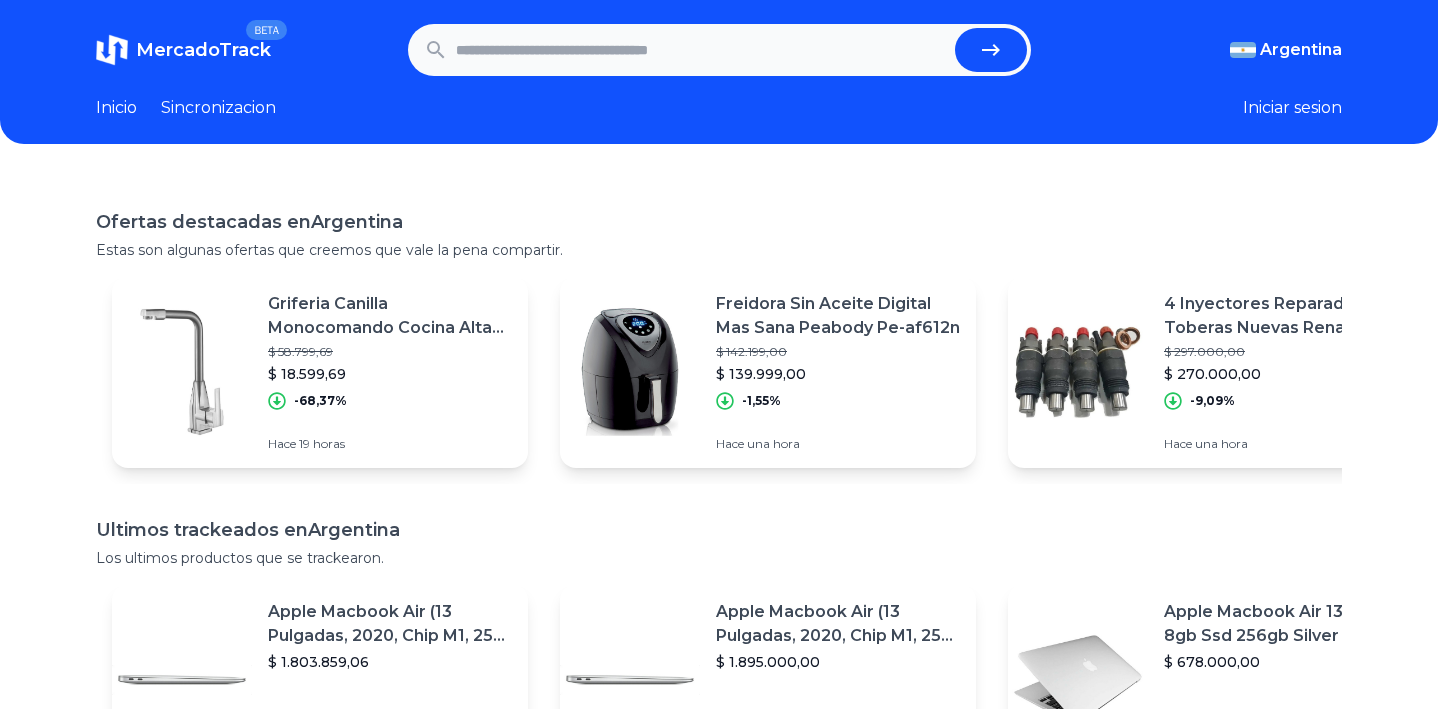 scroll, scrollTop: 0, scrollLeft: 0, axis: both 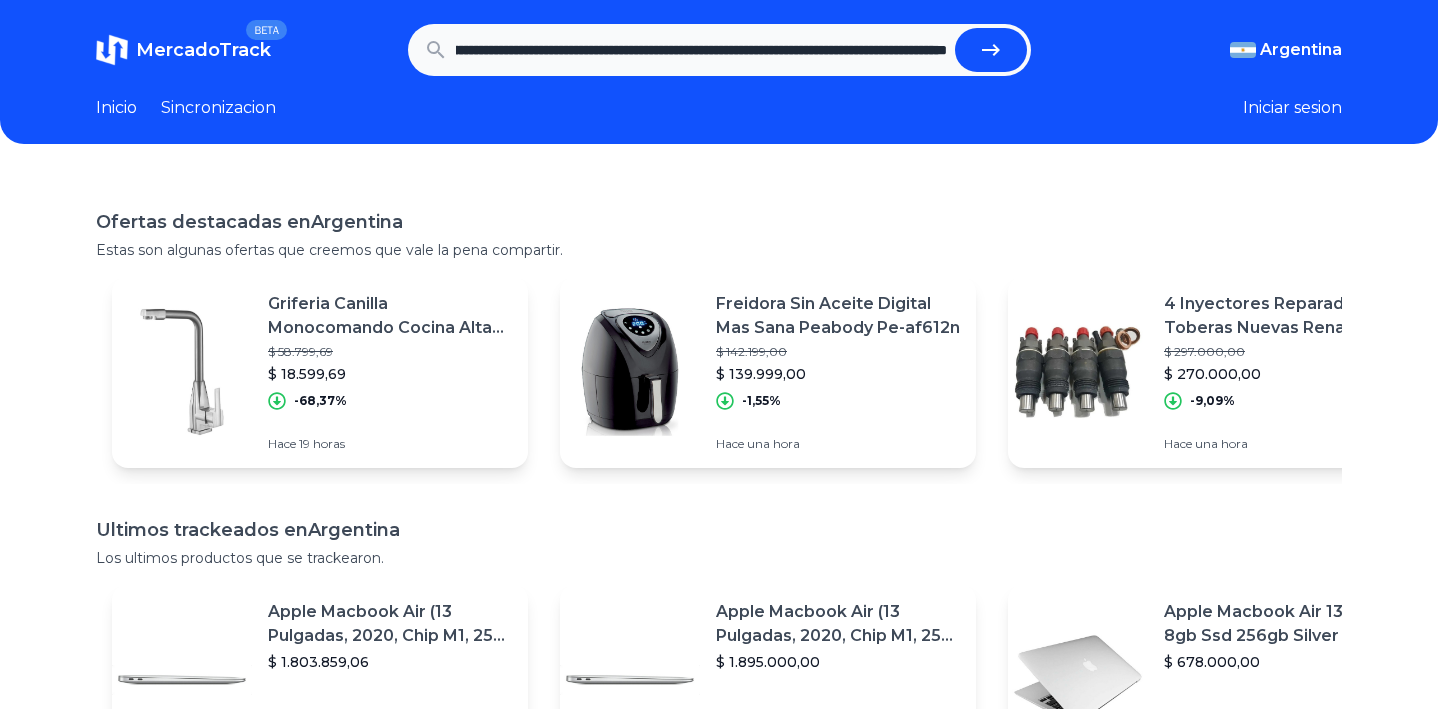 type on "**********" 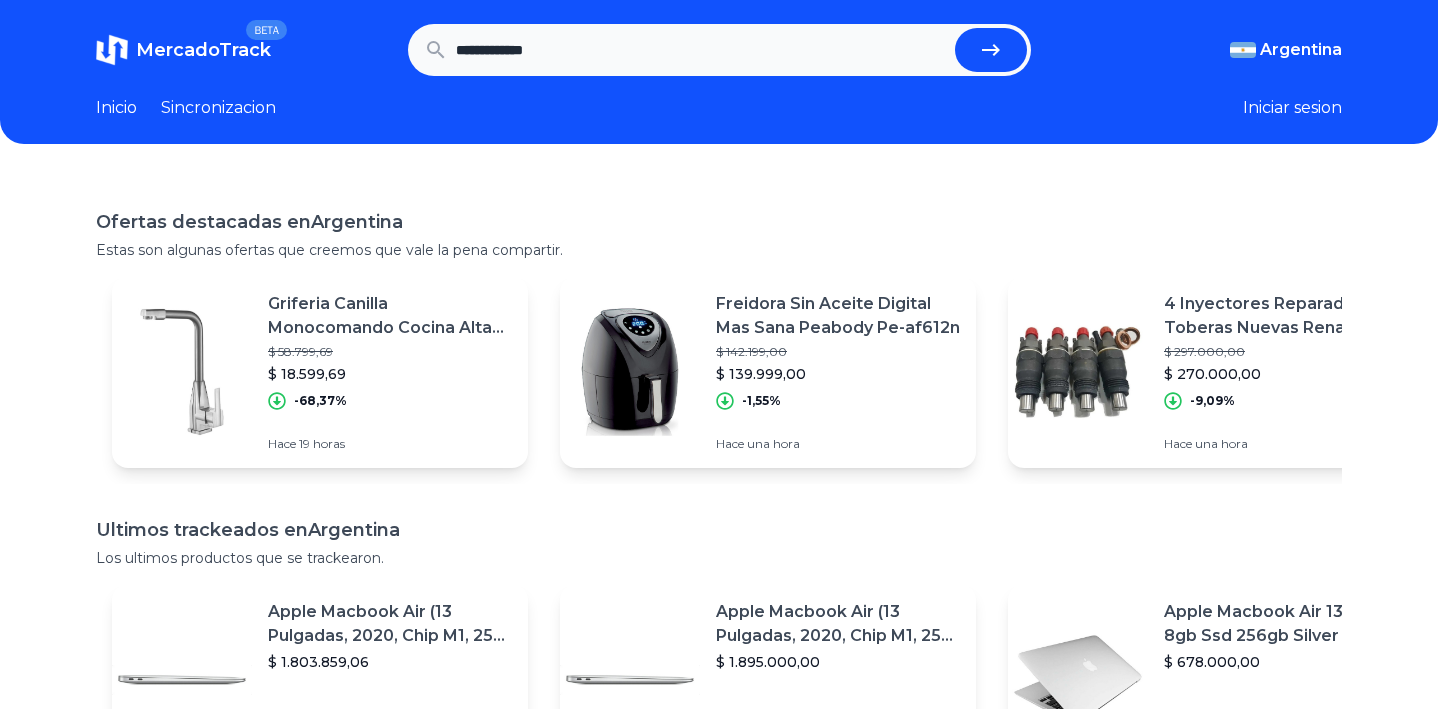 scroll, scrollTop: 0, scrollLeft: 0, axis: both 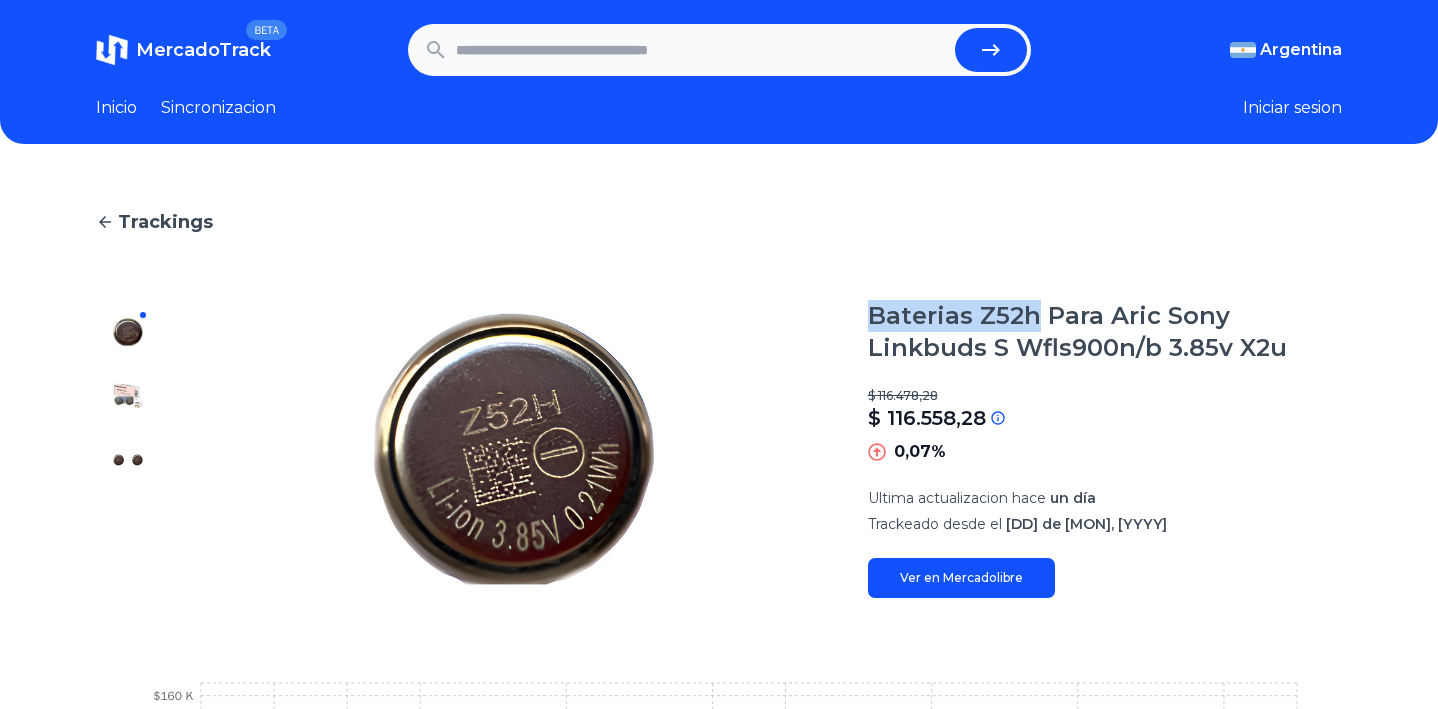 drag, startPoint x: 1034, startPoint y: 315, endPoint x: 854, endPoint y: 289, distance: 181.86809 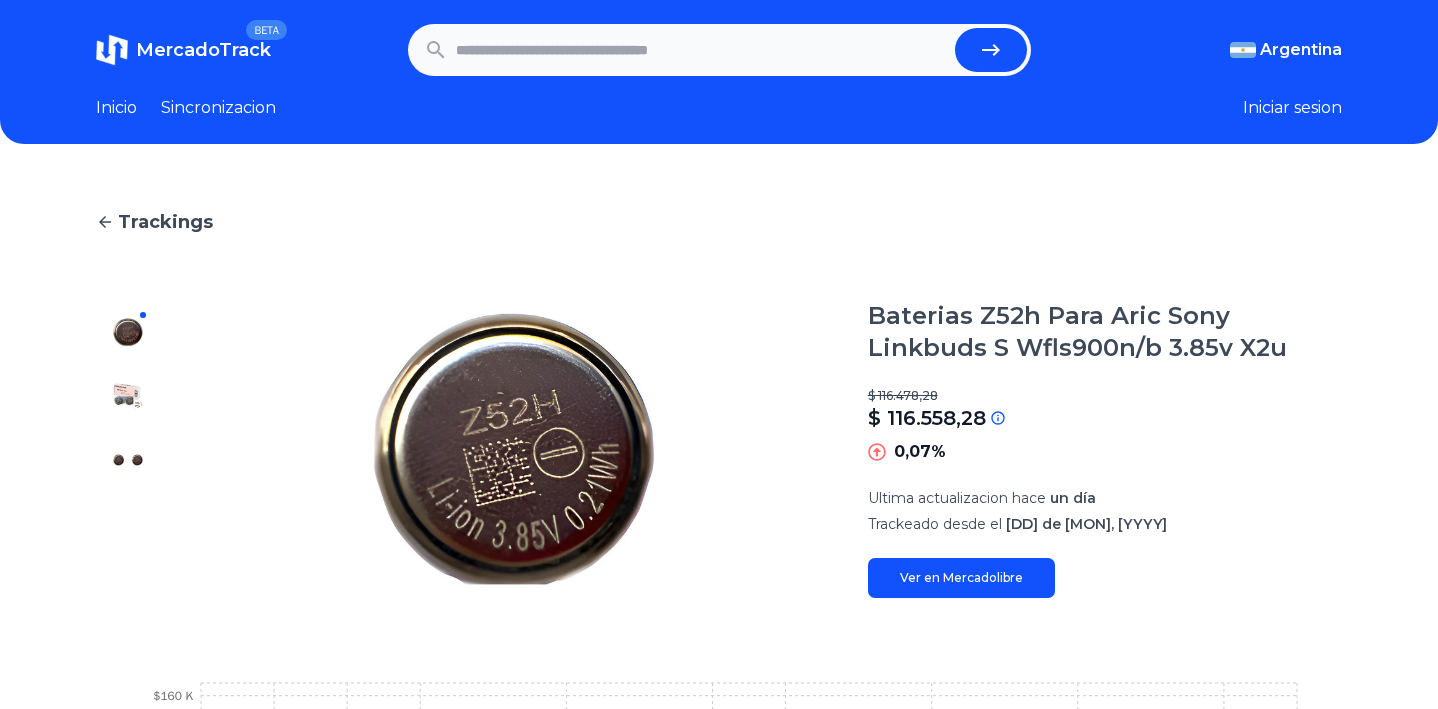 click at bounding box center (719, 50) 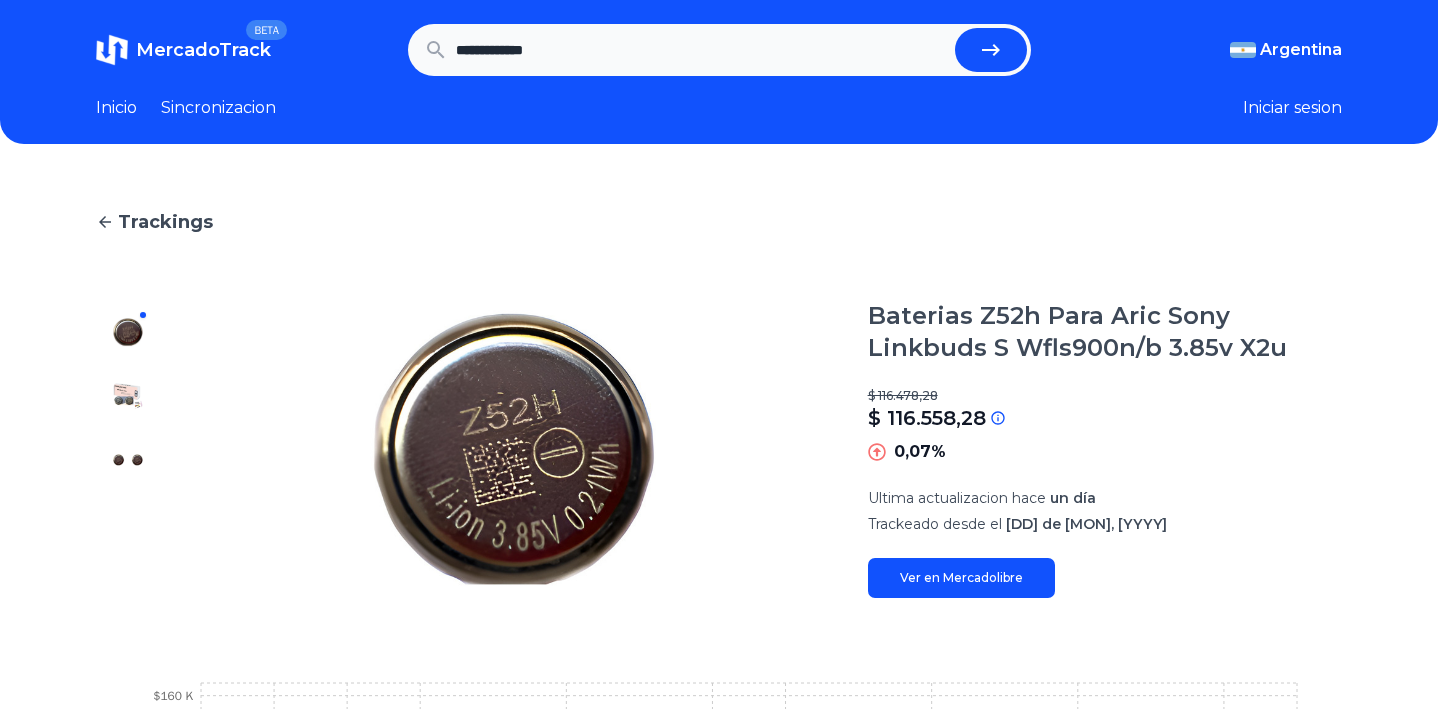 type on "**********" 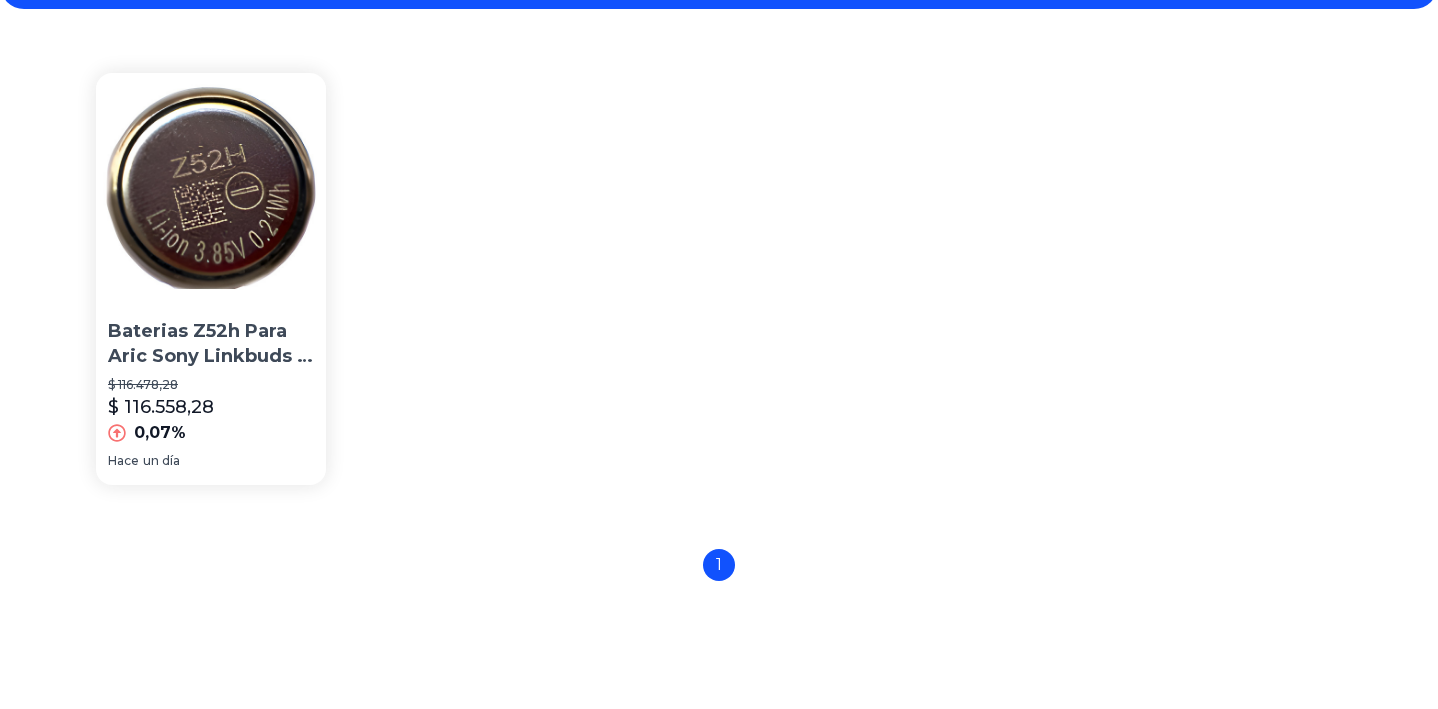 scroll, scrollTop: 0, scrollLeft: 0, axis: both 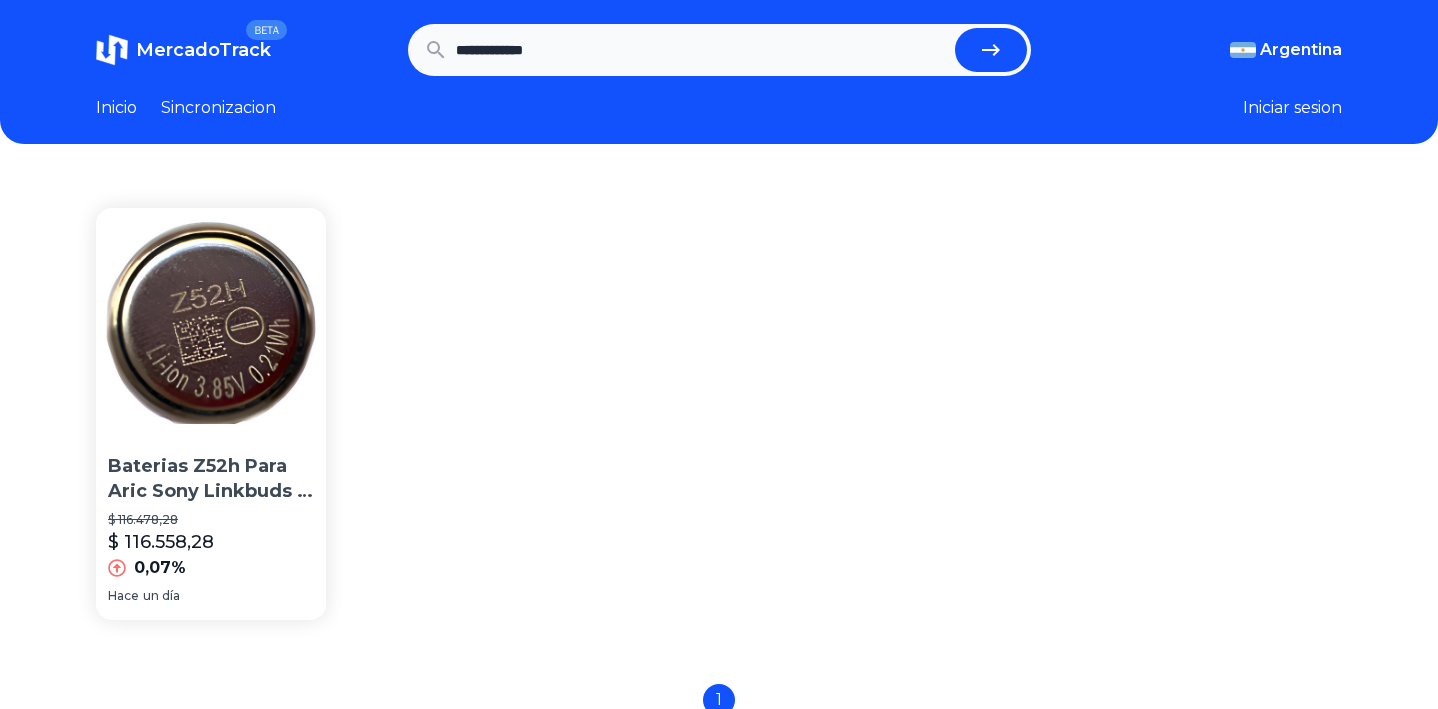 click on "**********" at bounding box center [701, 50] 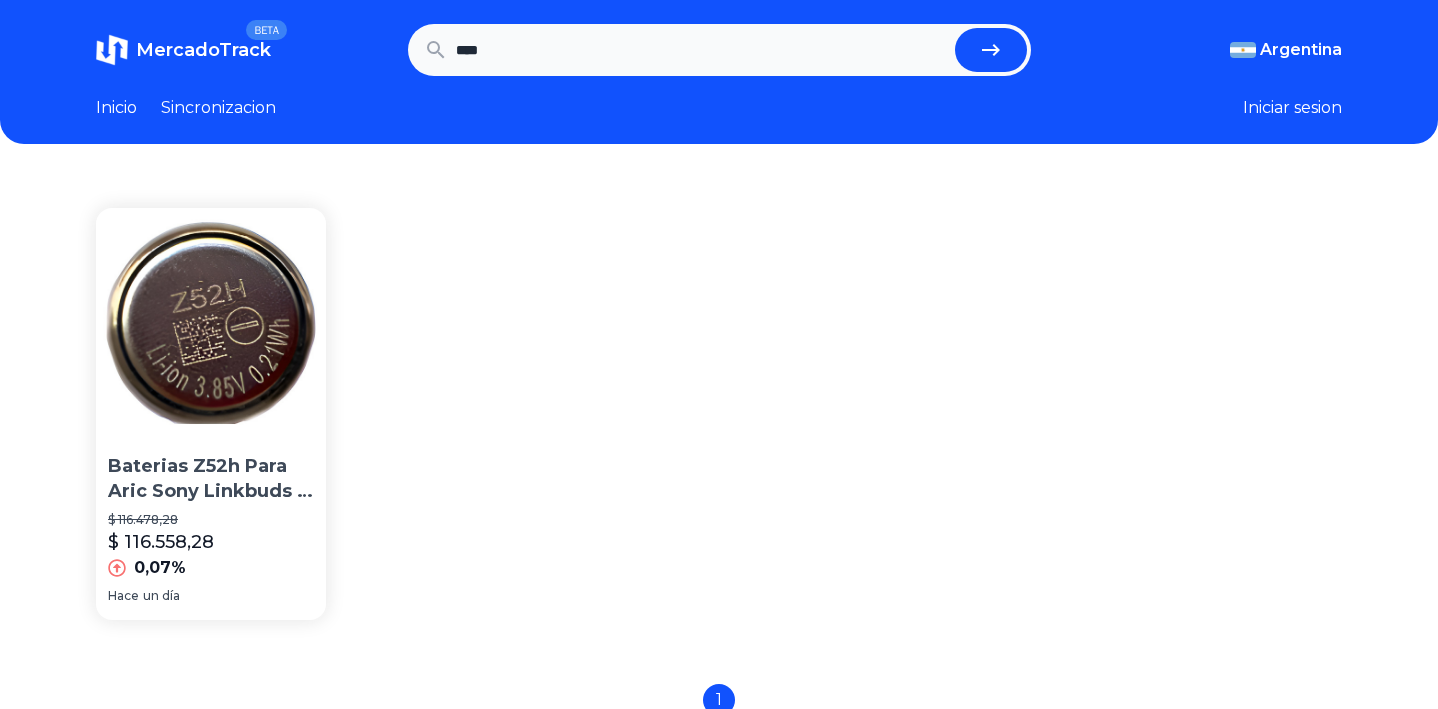 type on "****" 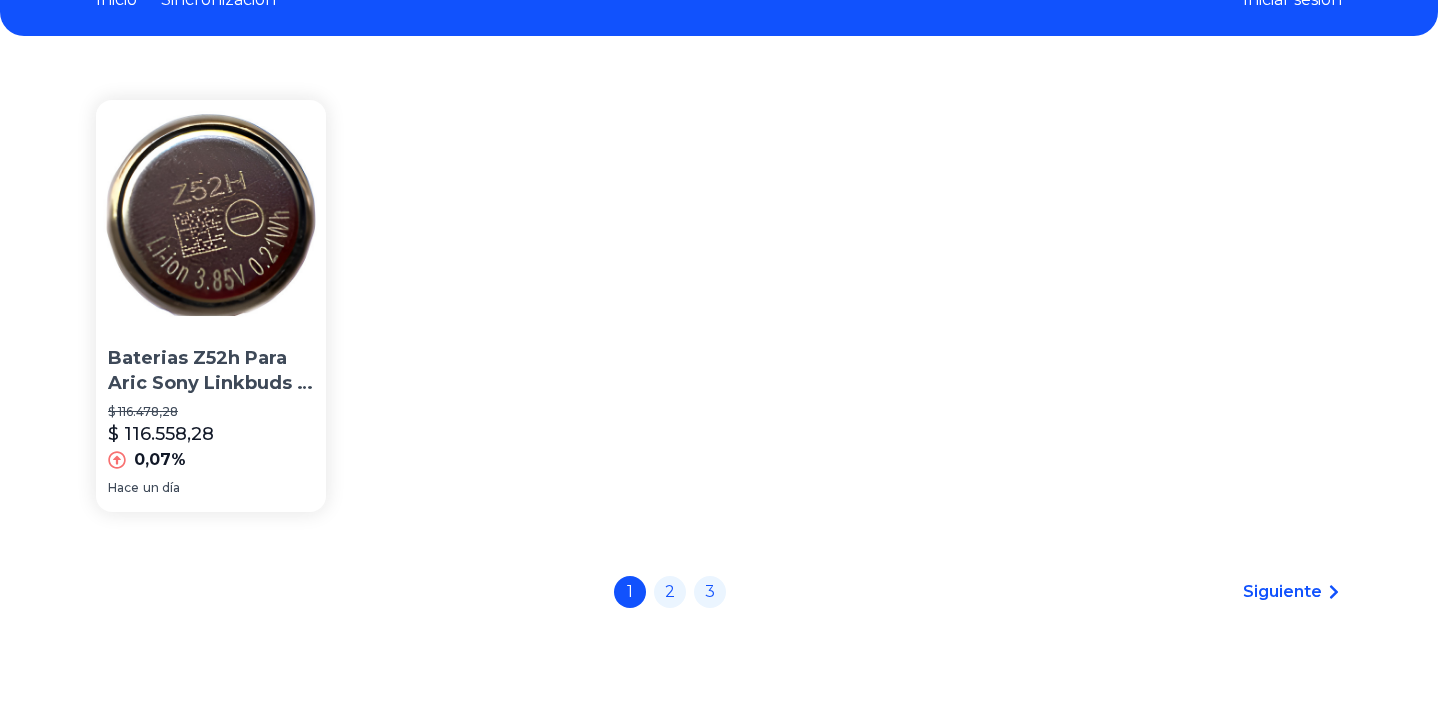 scroll, scrollTop: 114, scrollLeft: 0, axis: vertical 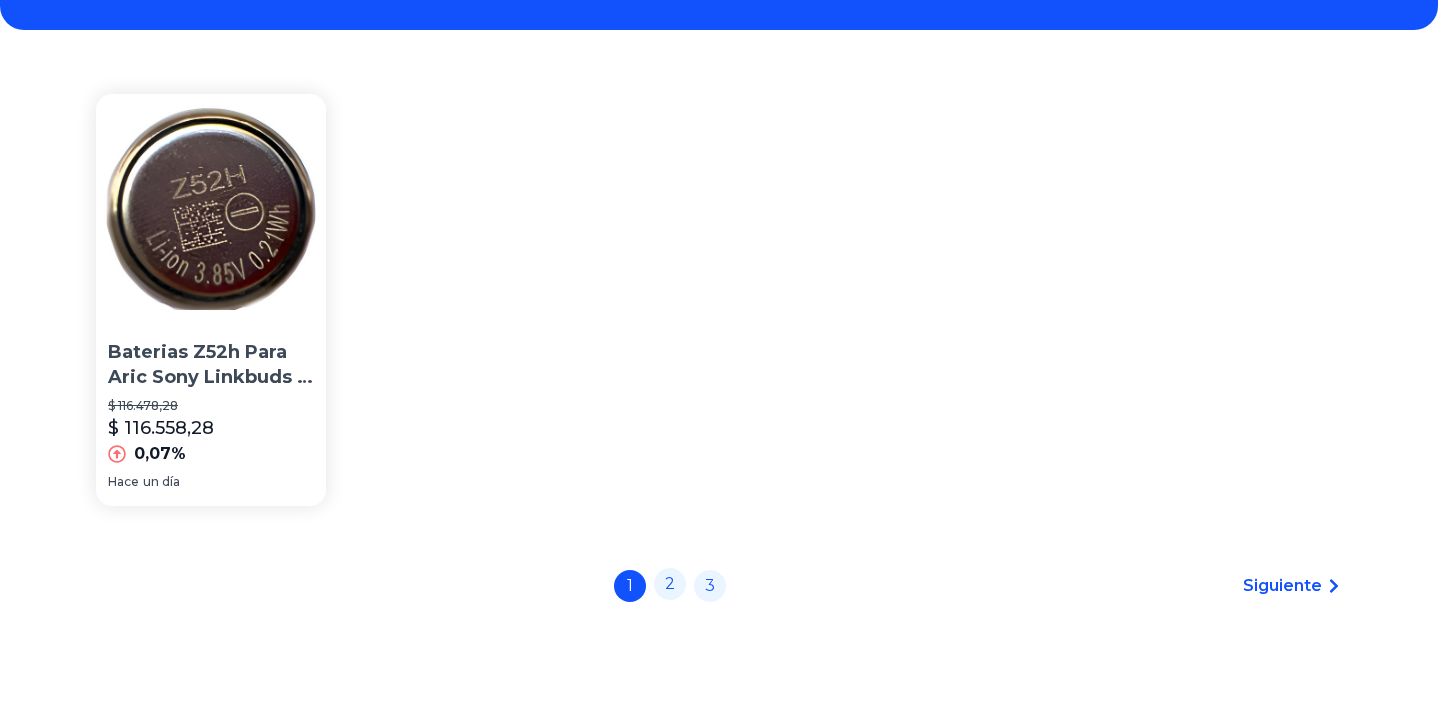 click on "1 2 3" at bounding box center [670, 586] 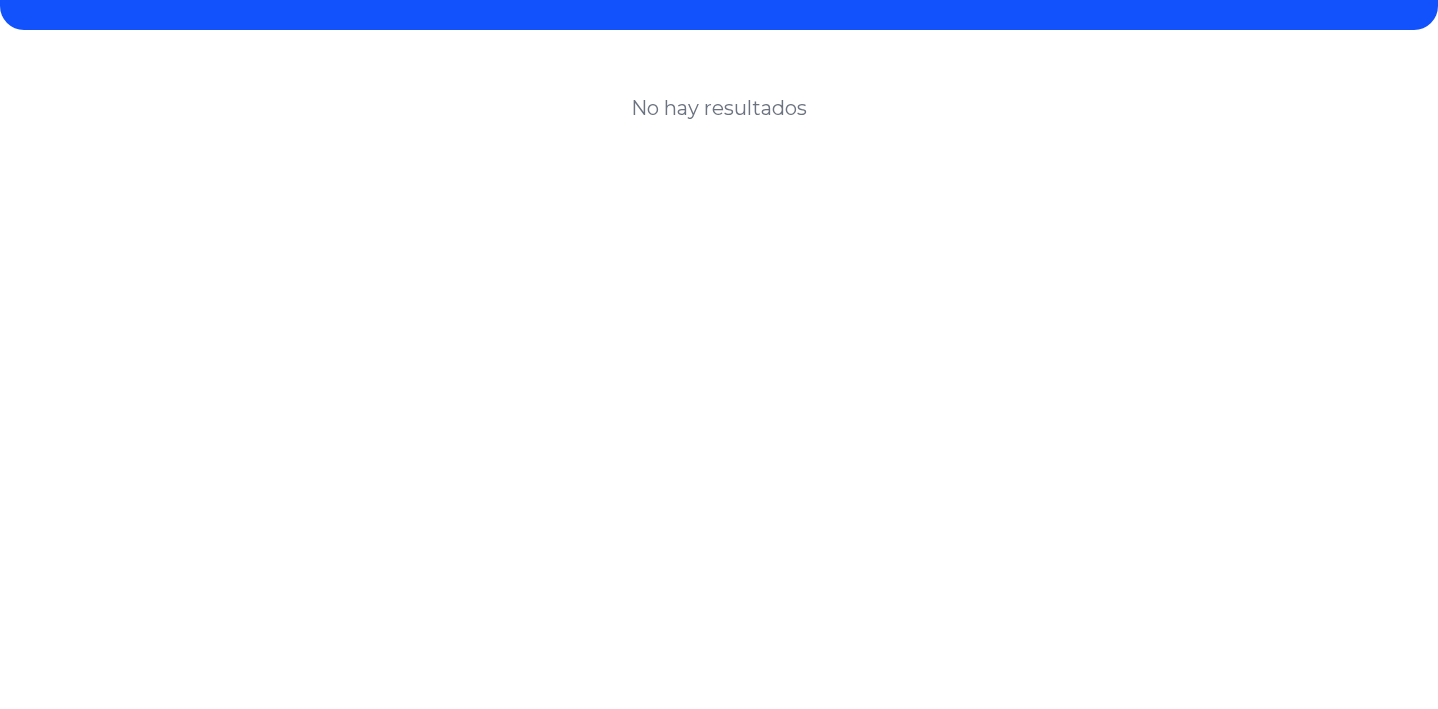 scroll, scrollTop: 0, scrollLeft: 0, axis: both 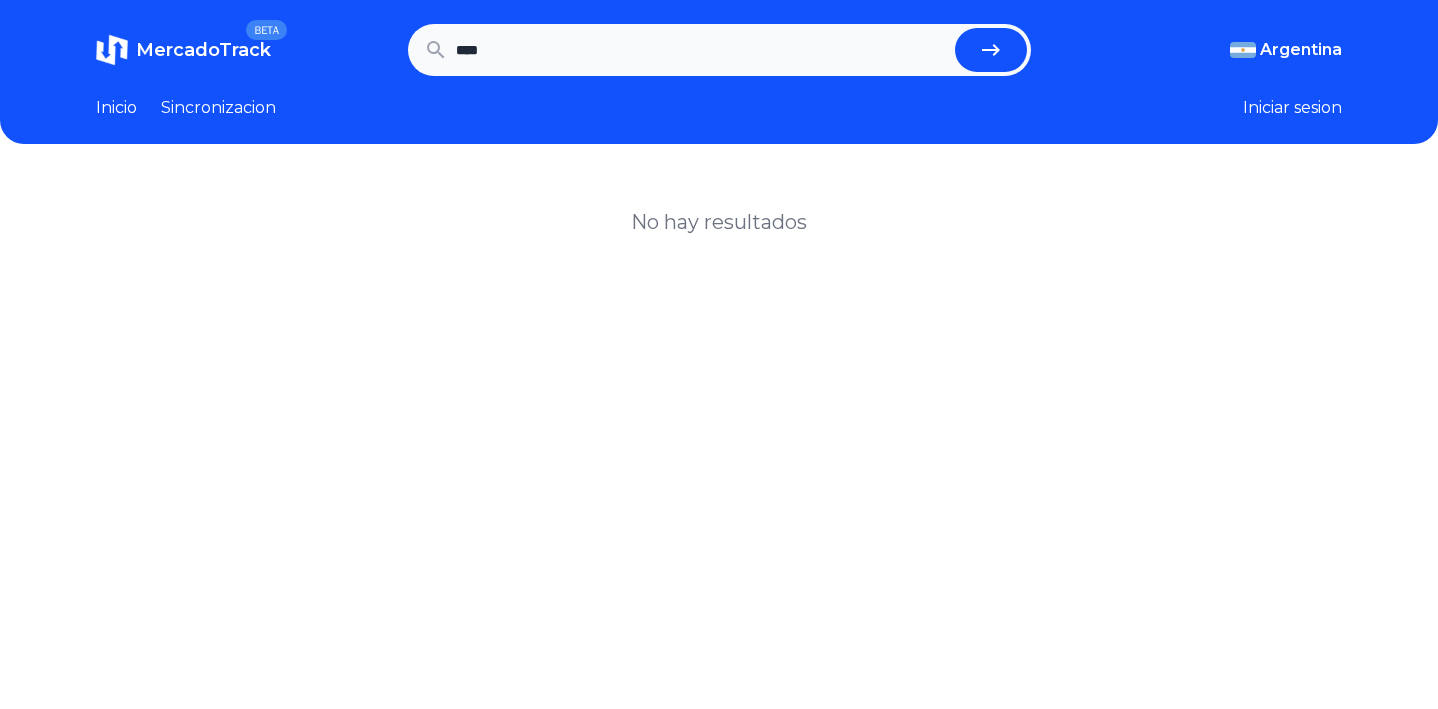 click on "****" at bounding box center (701, 50) 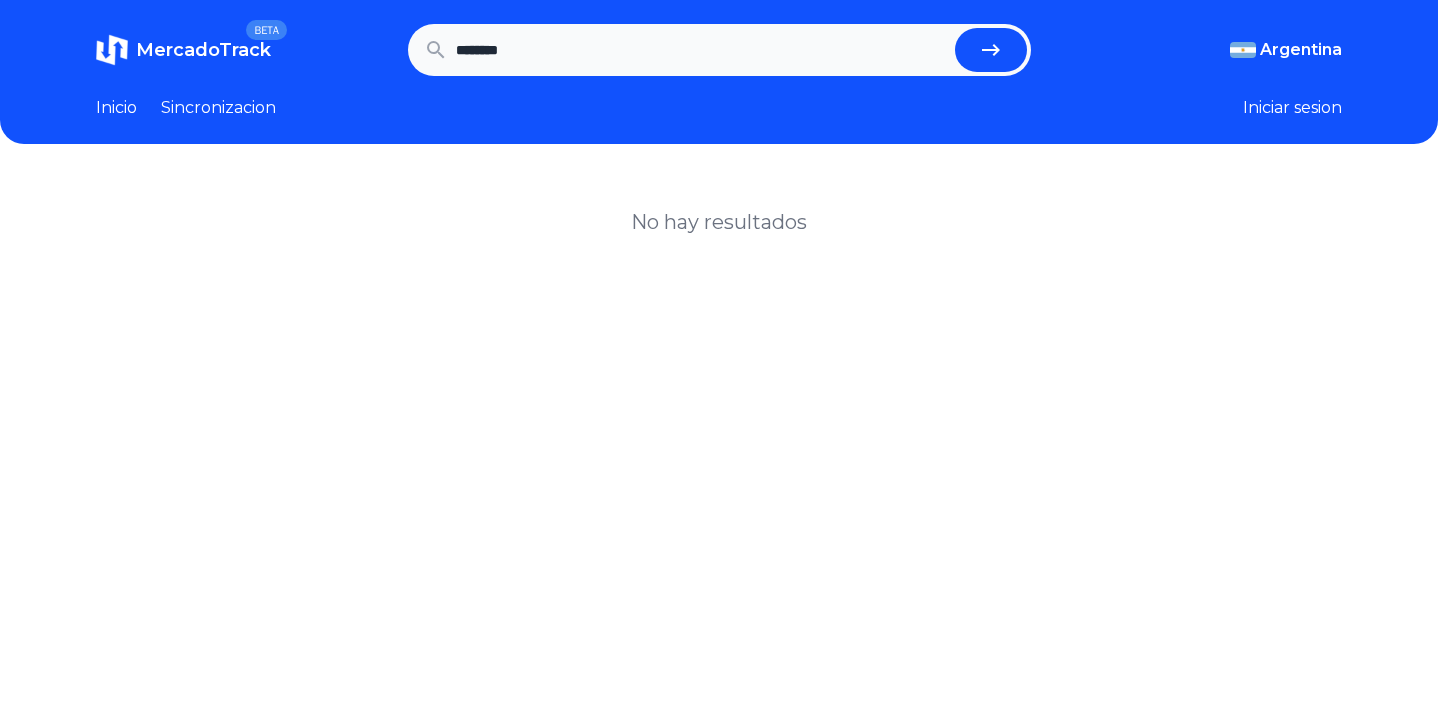 type on "********" 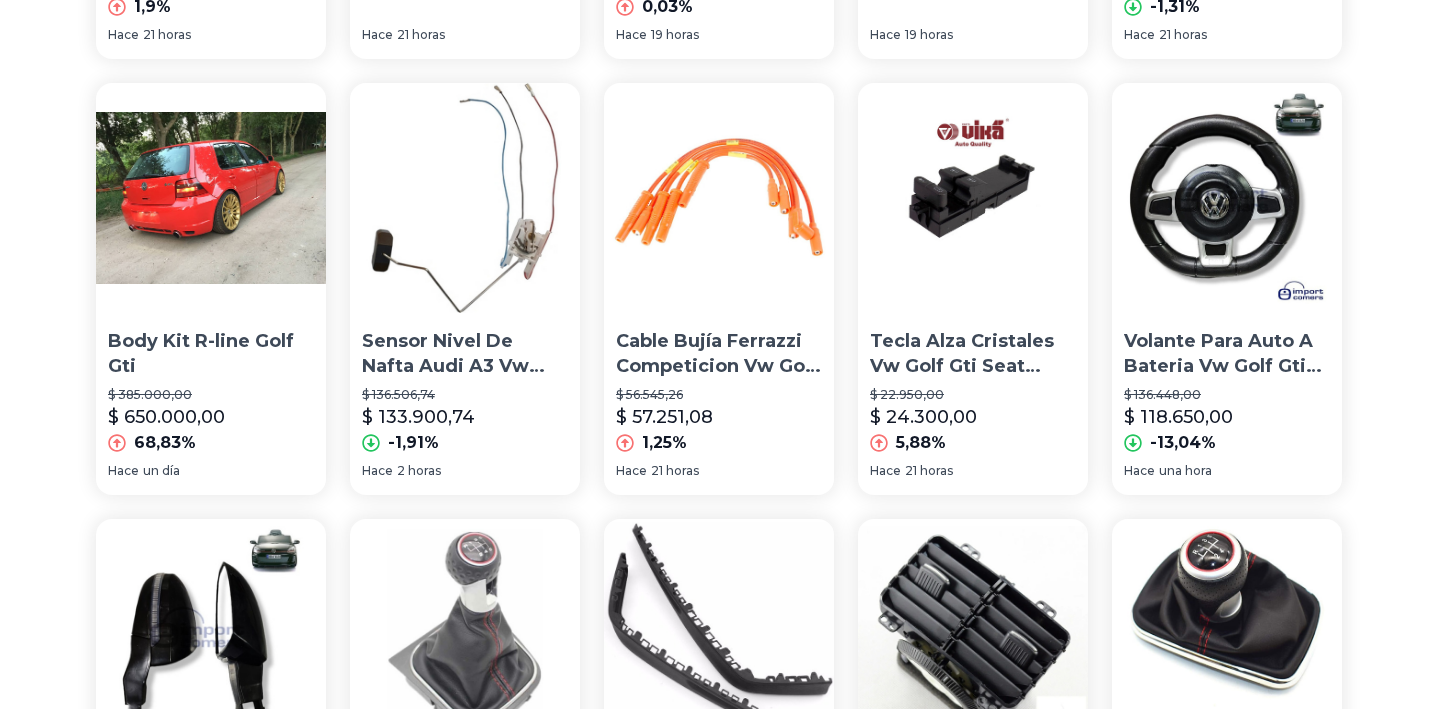 scroll, scrollTop: 994, scrollLeft: 0, axis: vertical 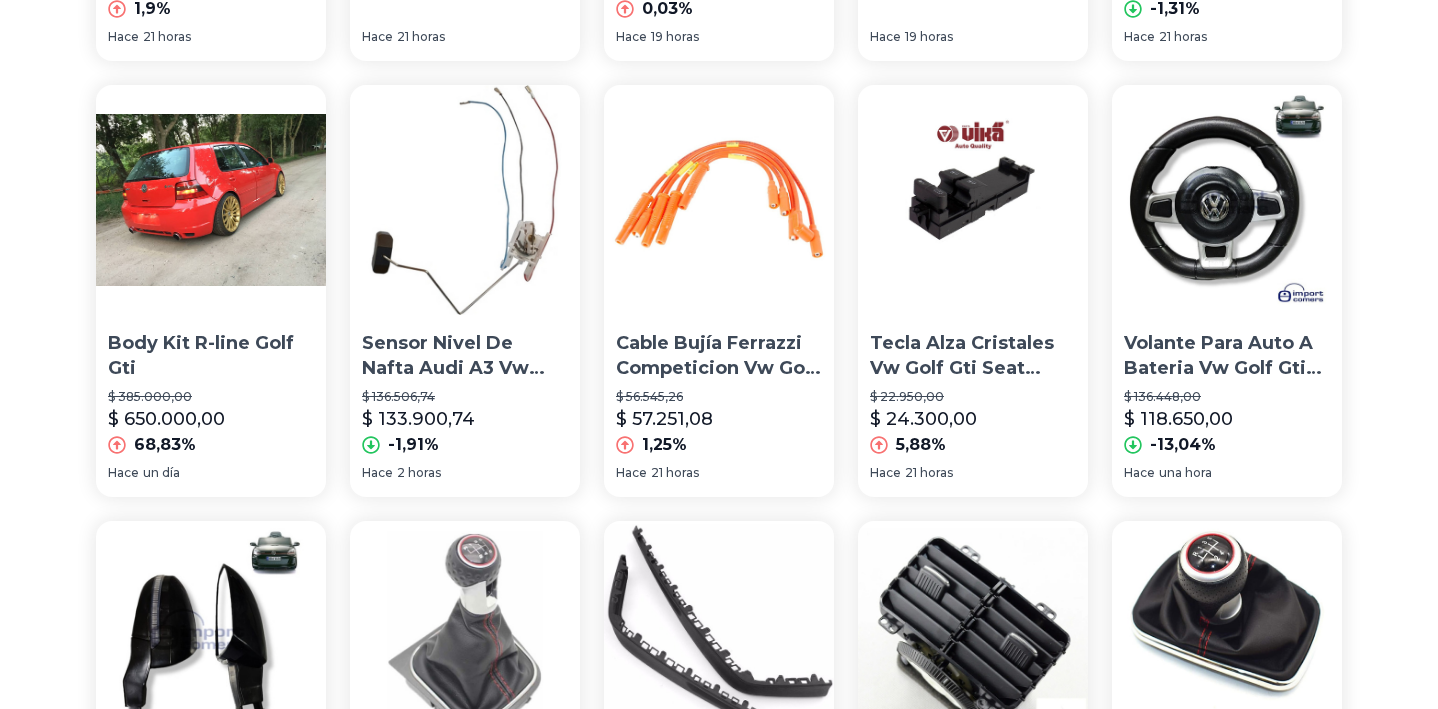click at bounding box center [211, 200] 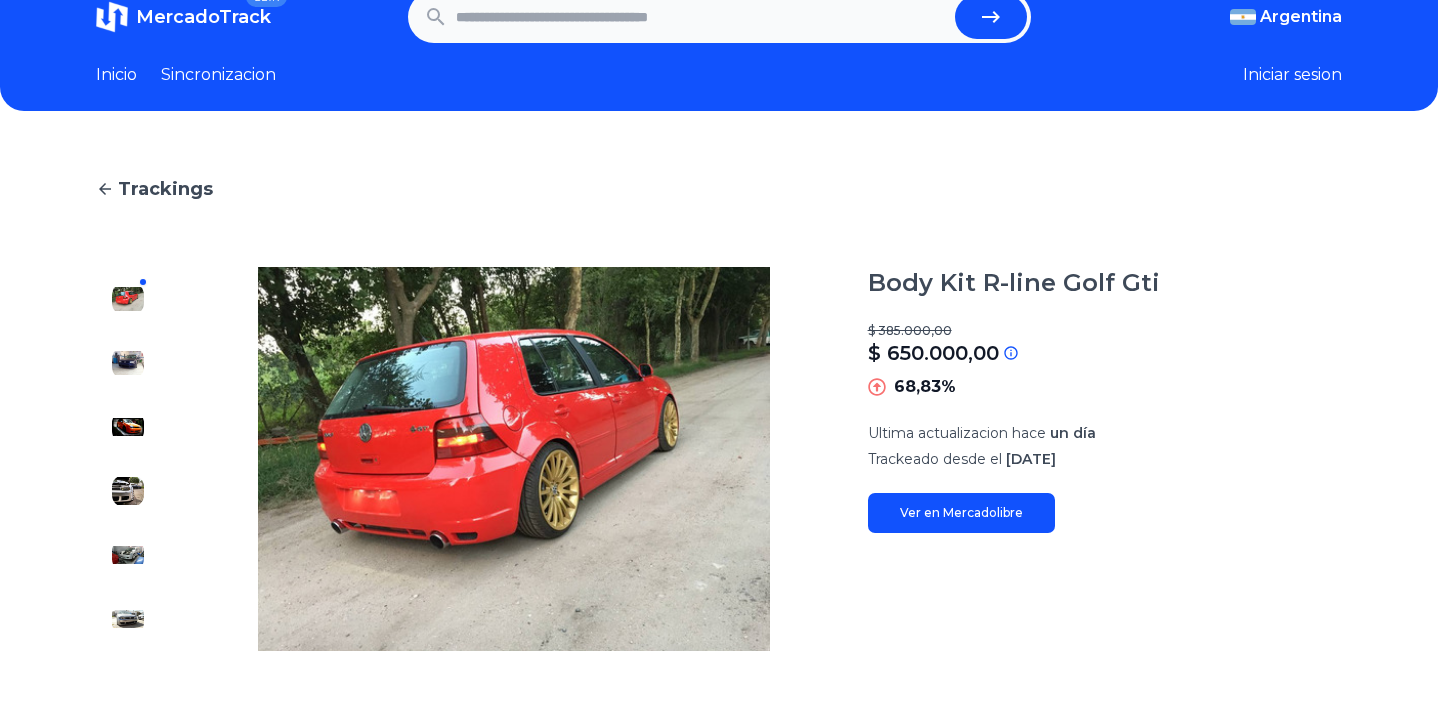scroll, scrollTop: 0, scrollLeft: 0, axis: both 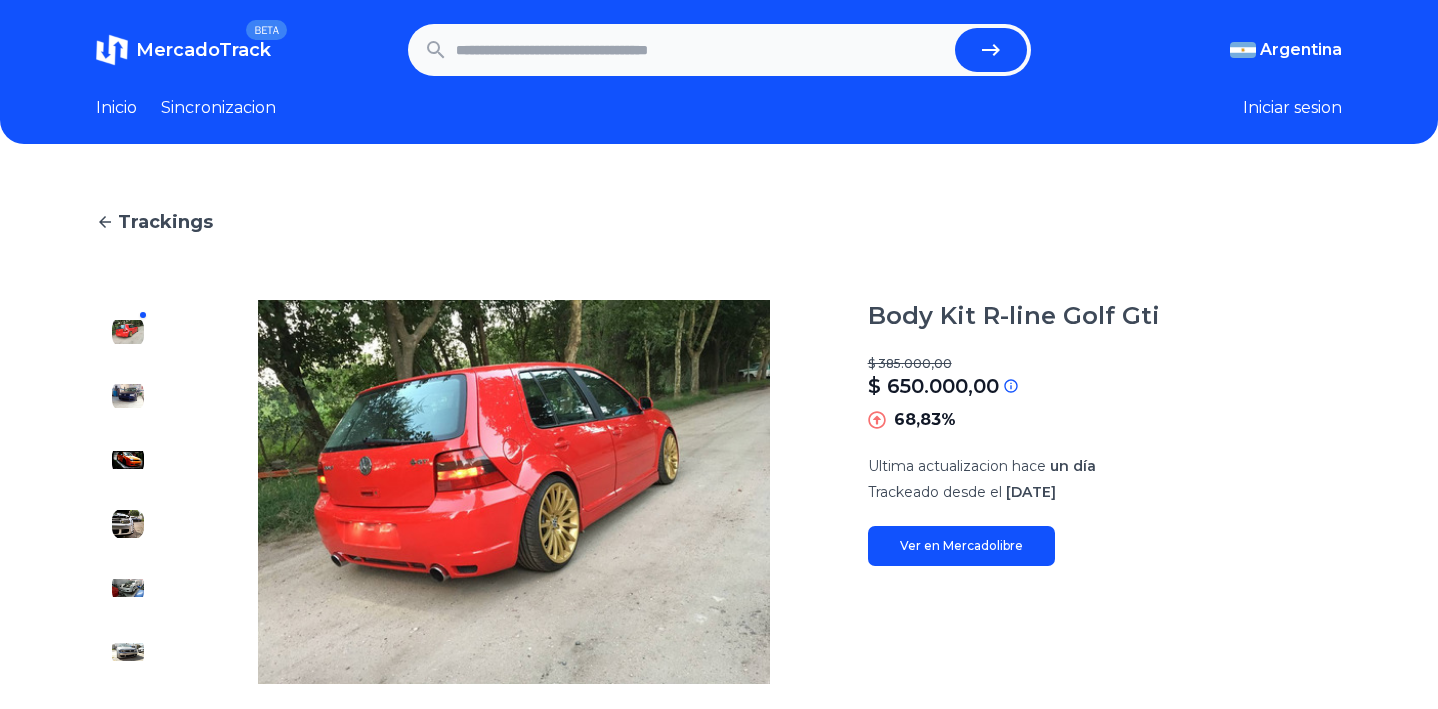 click at bounding box center [701, 50] 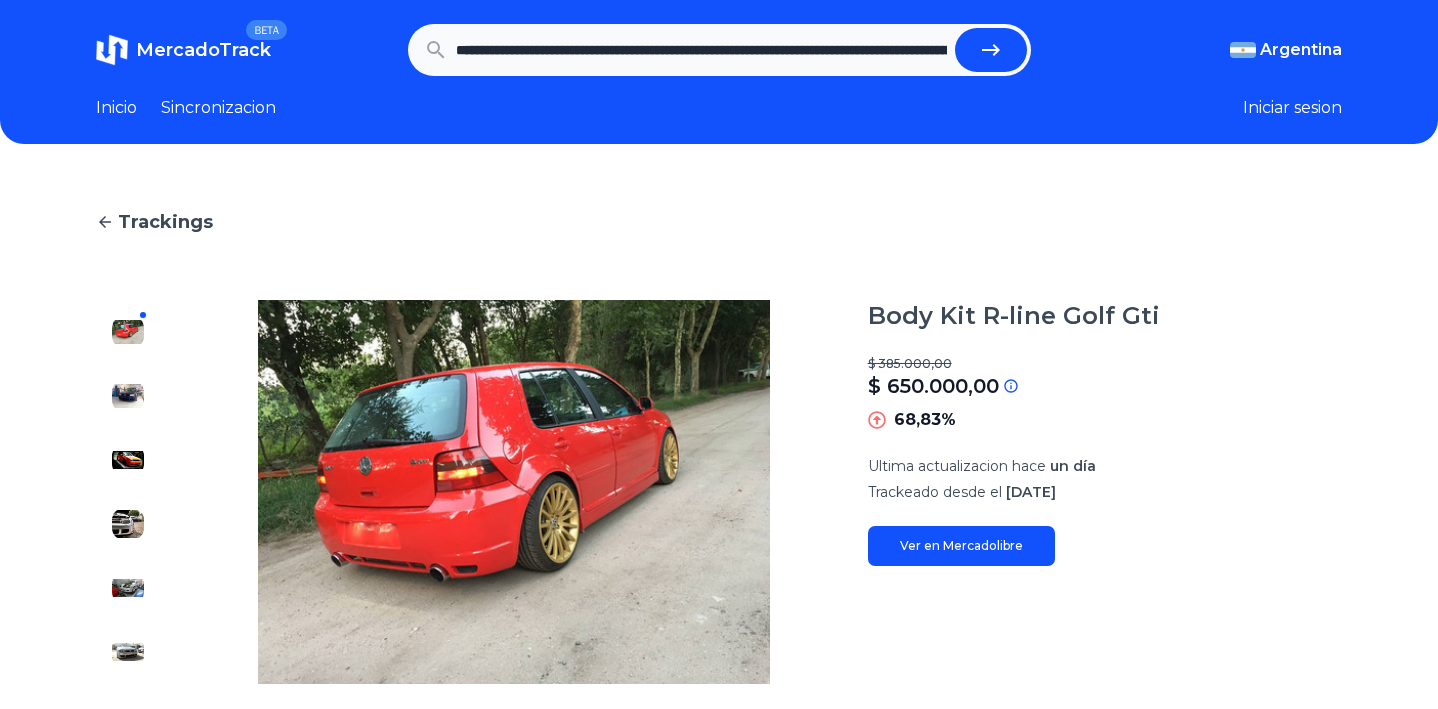 scroll, scrollTop: 0, scrollLeft: 1270, axis: horizontal 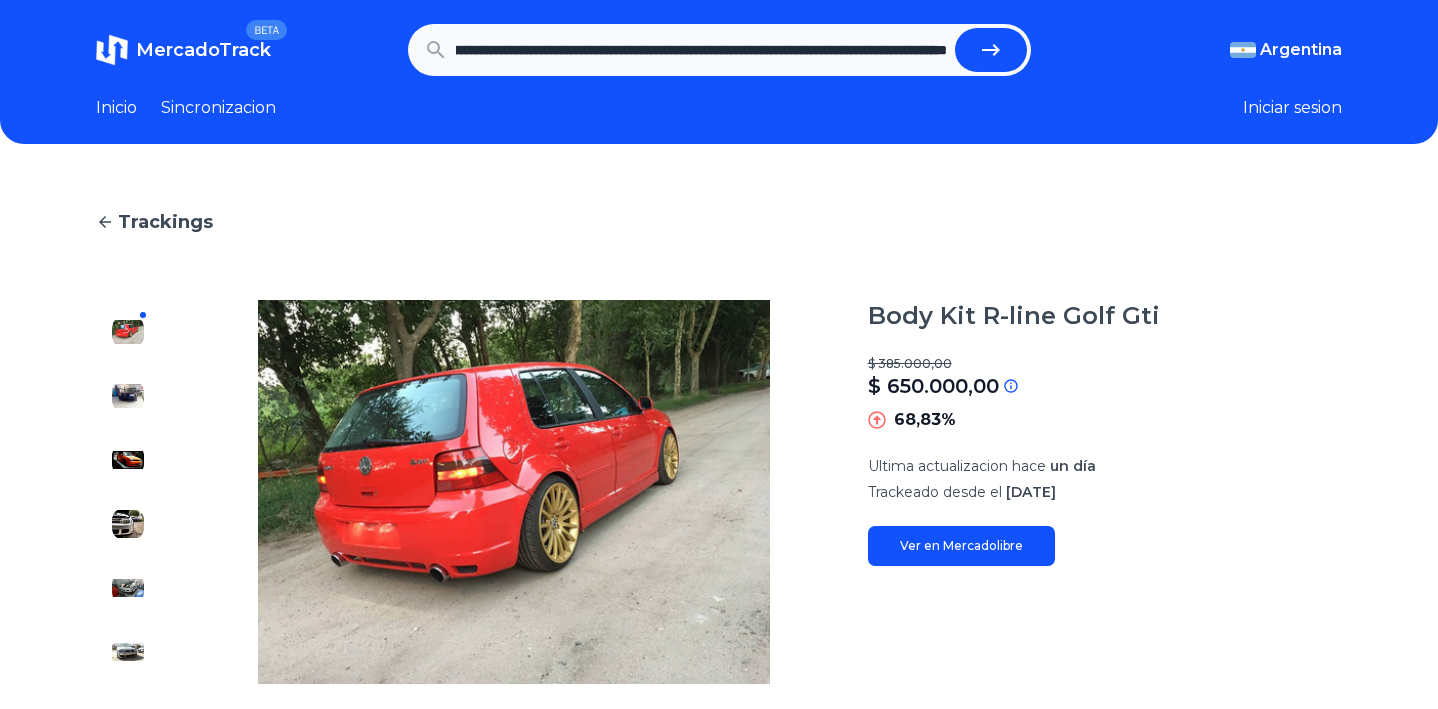 type on "**********" 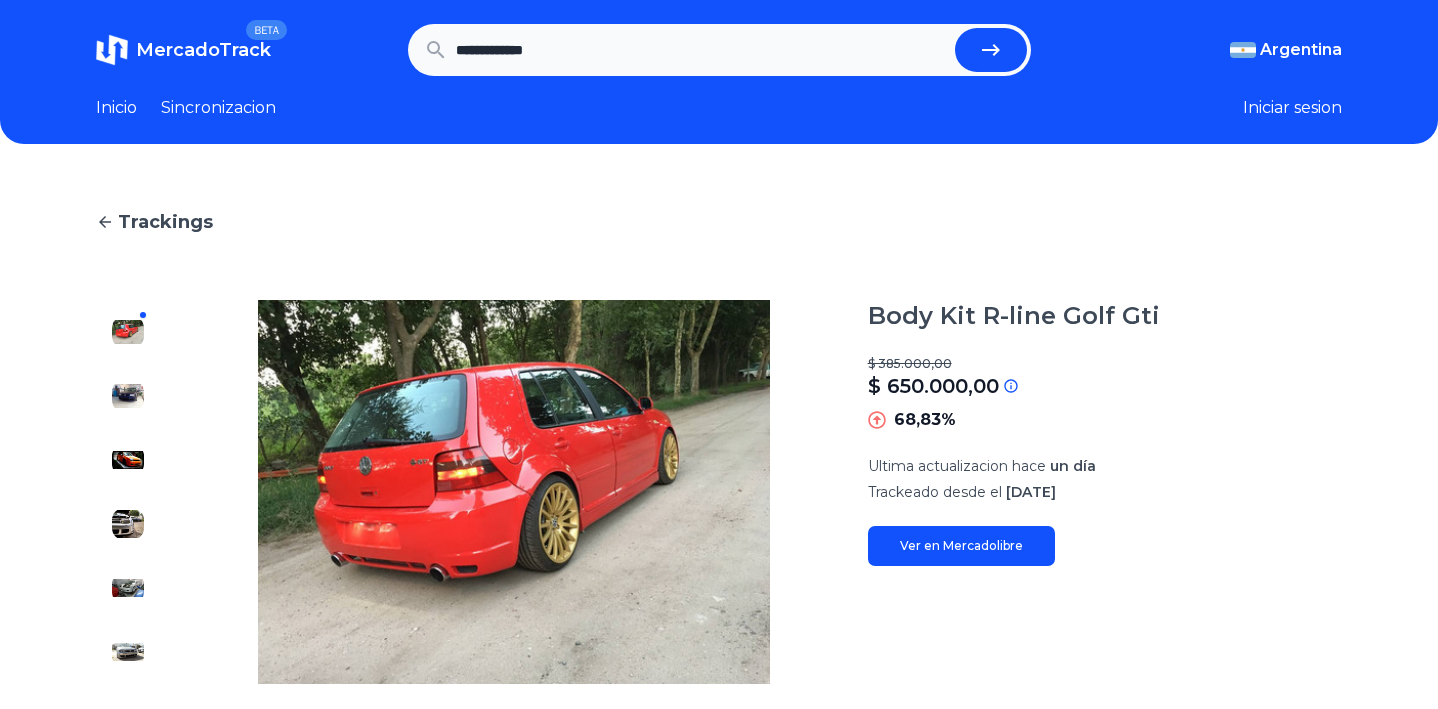 scroll, scrollTop: 0, scrollLeft: 0, axis: both 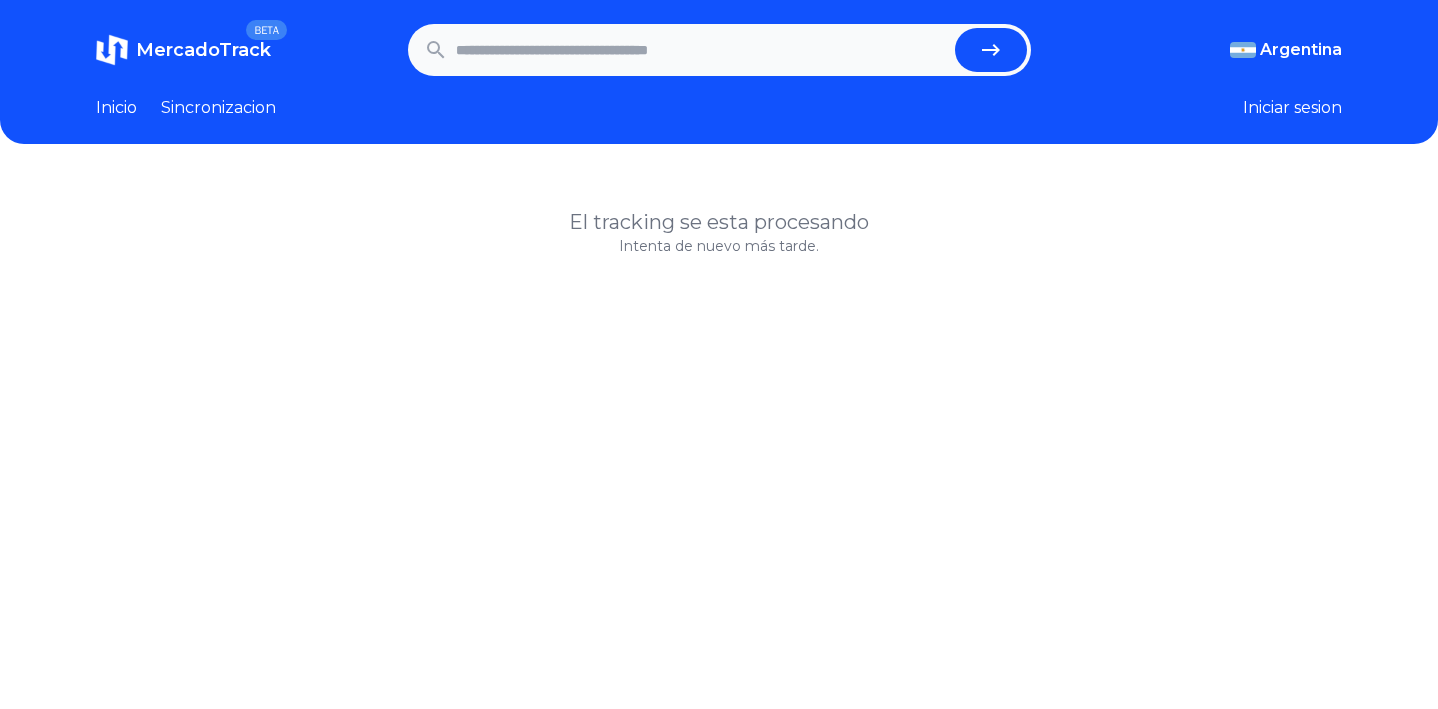 click on "MercadoTrack" at bounding box center [203, 50] 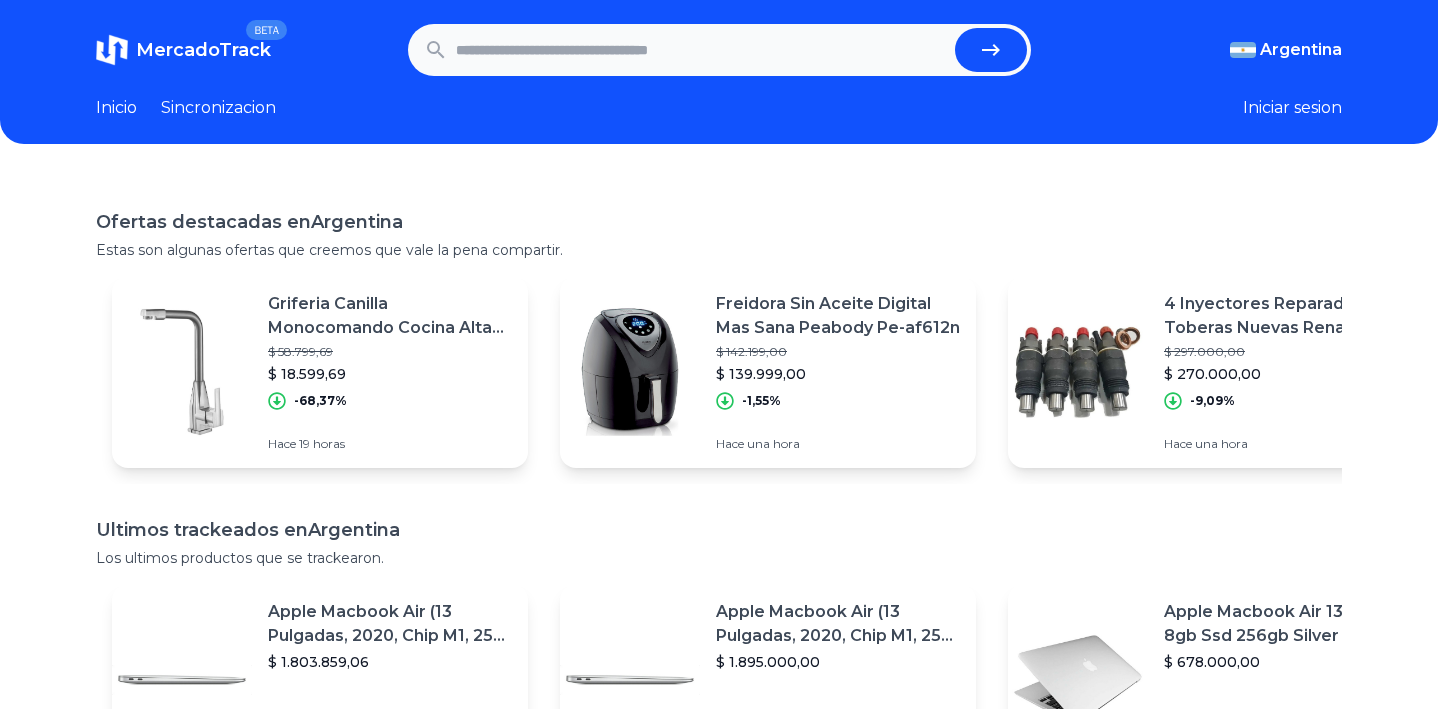 click on "Sincronizacion" at bounding box center (218, 108) 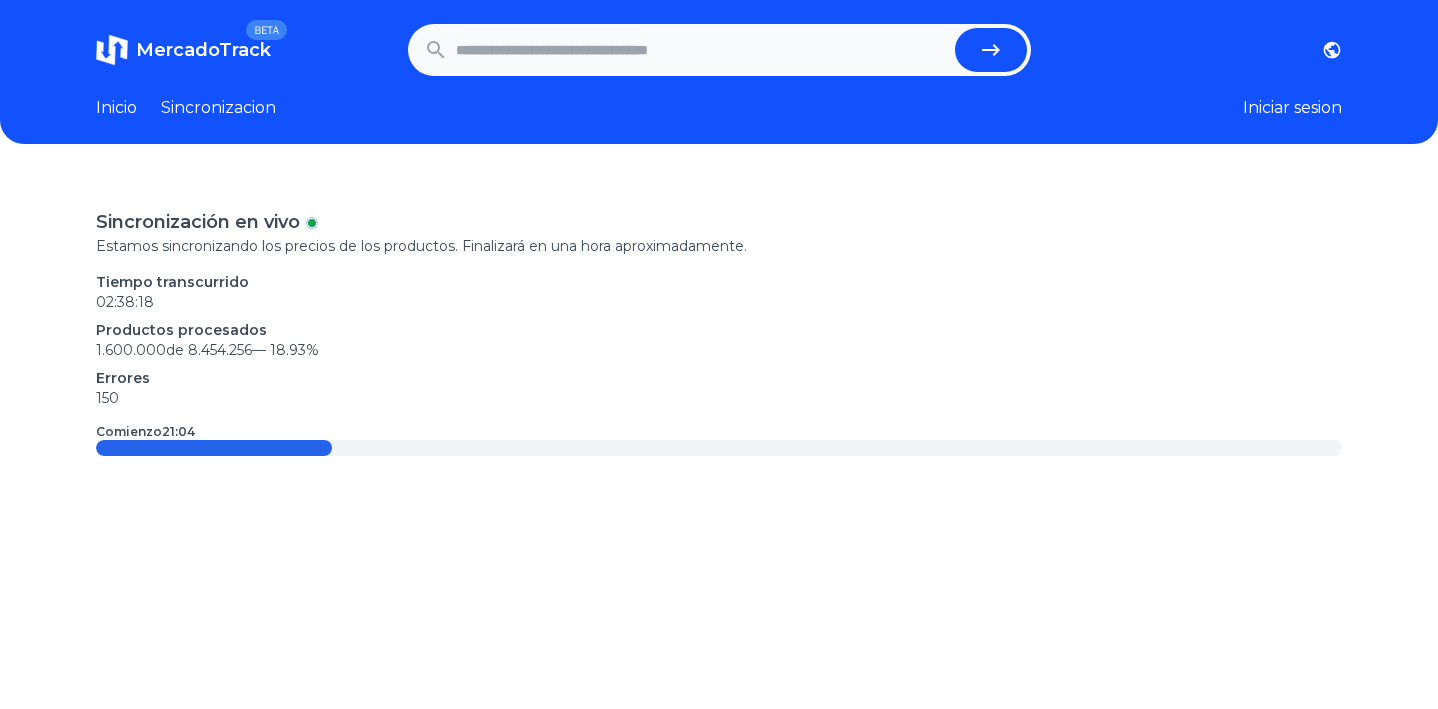click on "Sincronización en vivo Estamos sincronizando los precios de los productos. Finalizará   en una hora   aproximadamente. Tiempo transcurrido 02:38:18 Productos procesados 1.600.000  de   8.454.256  —   18.93 % Errores 150 Comienzo  21:04" at bounding box center (719, 332) 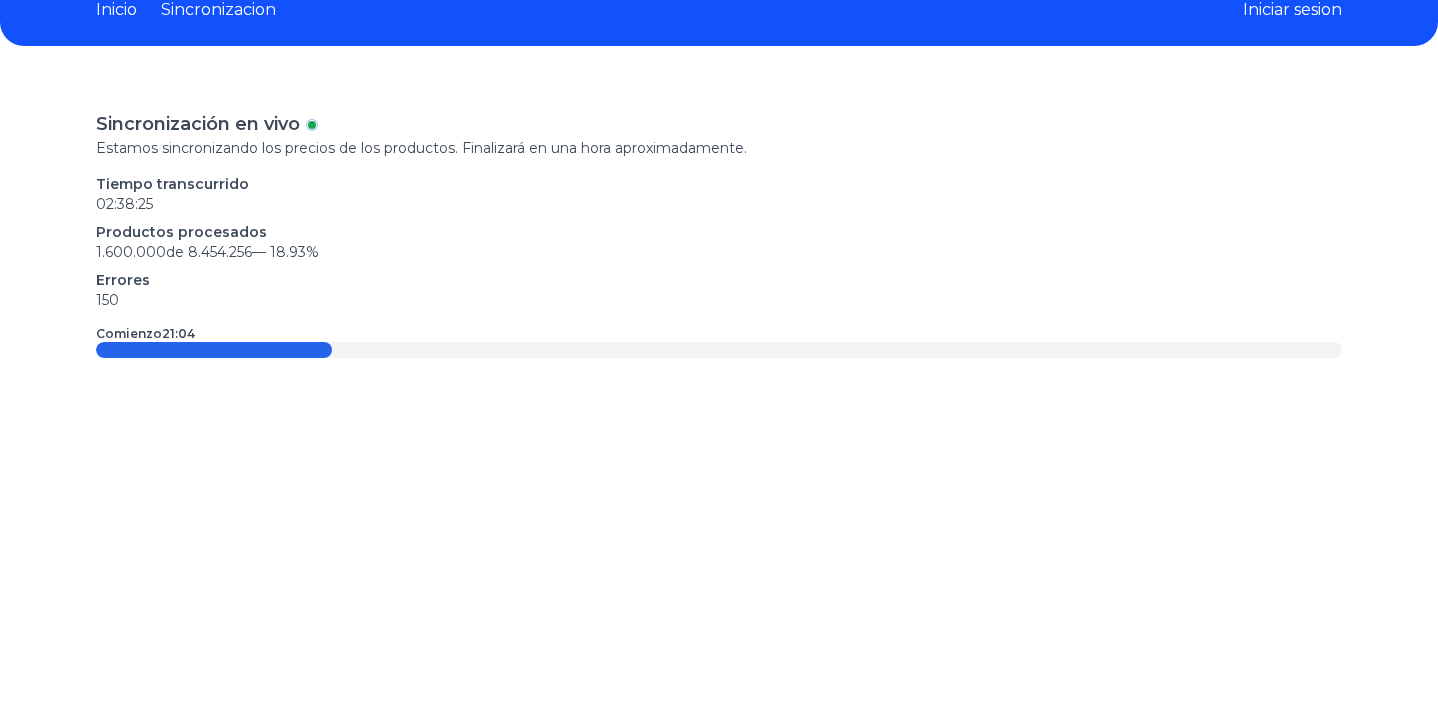 scroll, scrollTop: 0, scrollLeft: 0, axis: both 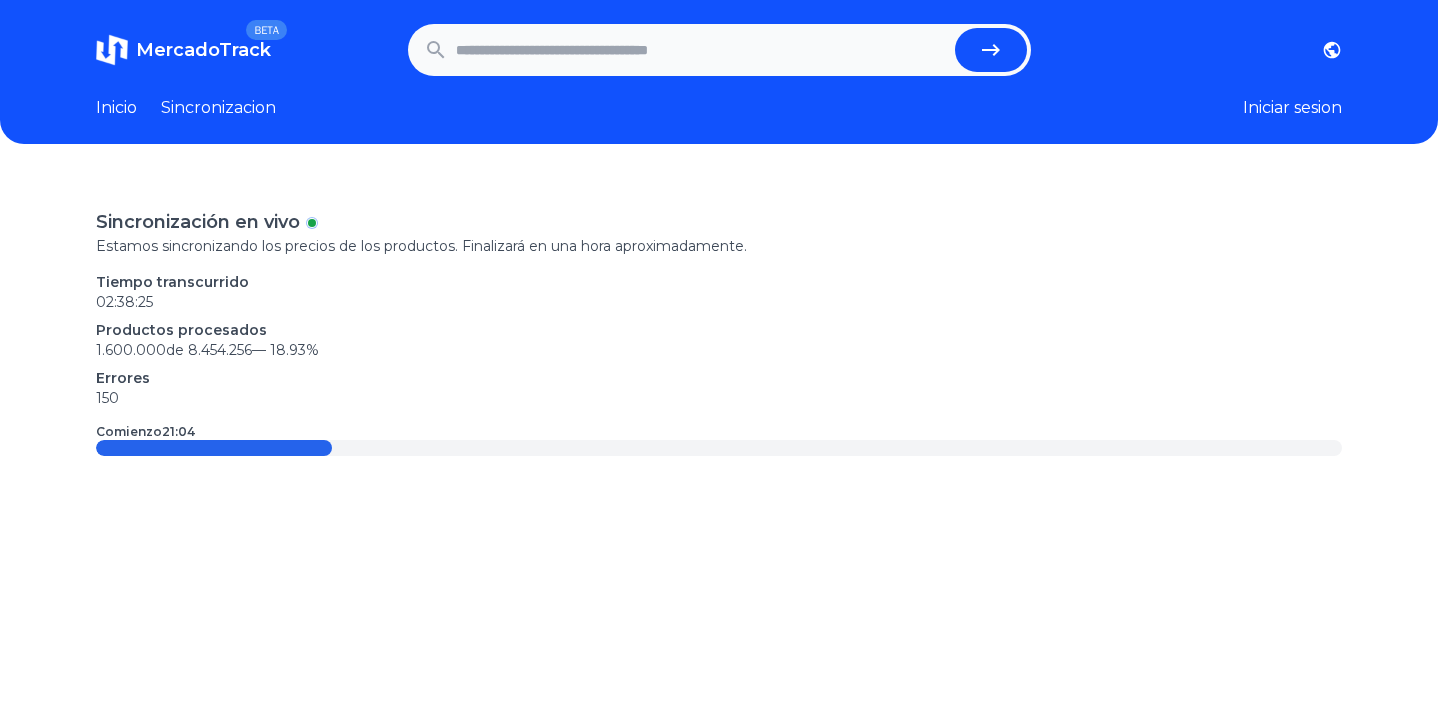 click on "MercadoTrack BETA Argentina Uruguay Mexico Chile Peru Venezuela Colombia Brasil Argentina Uruguay Mexico Chile Peru Venezuela Colombia Brasil" at bounding box center [719, 50] 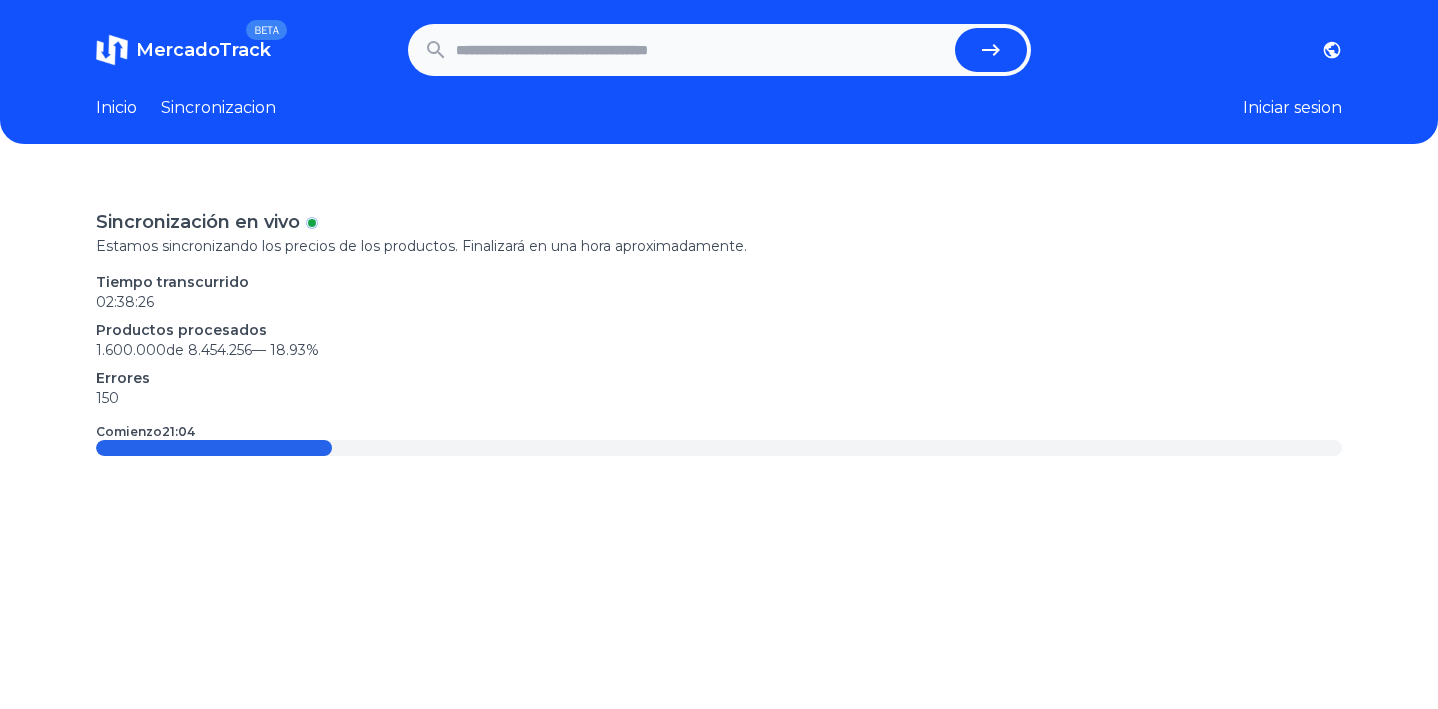 click on "MercadoTrack" at bounding box center (203, 50) 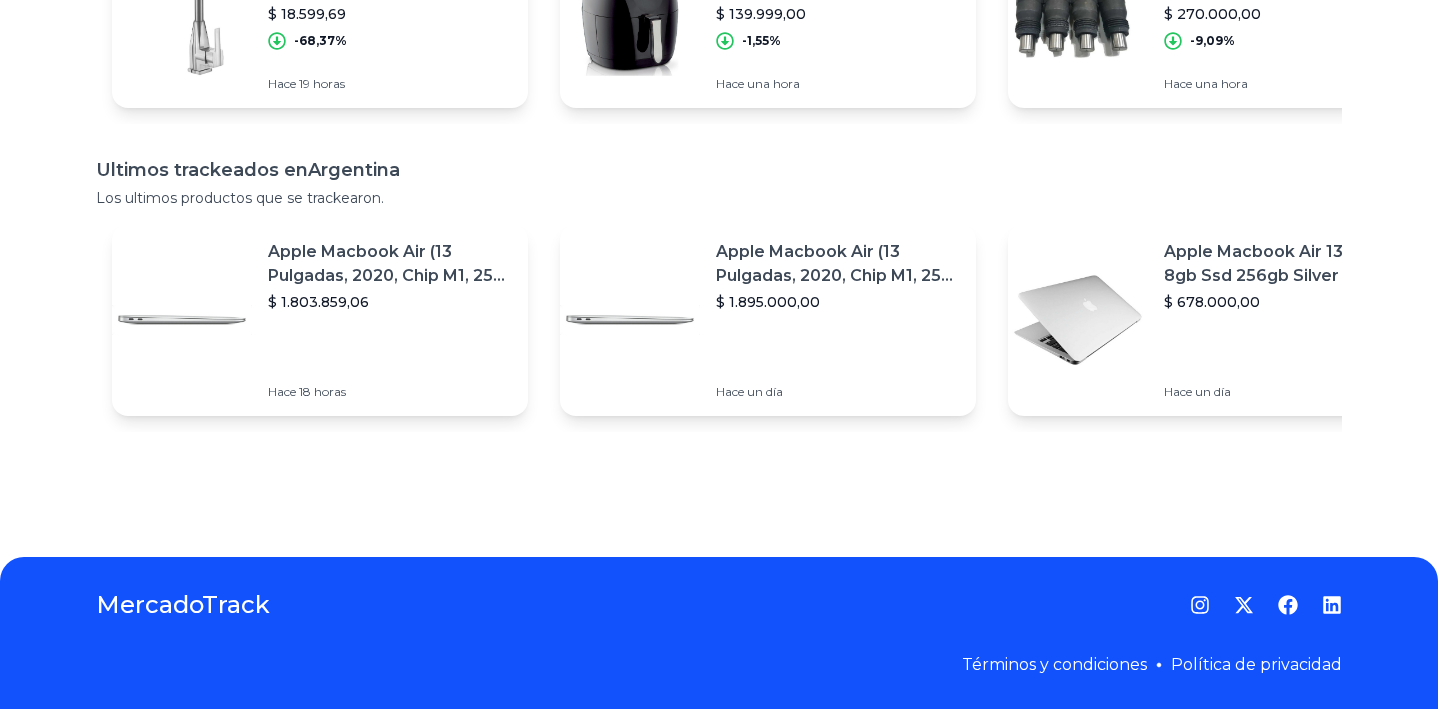 scroll, scrollTop: 0, scrollLeft: 0, axis: both 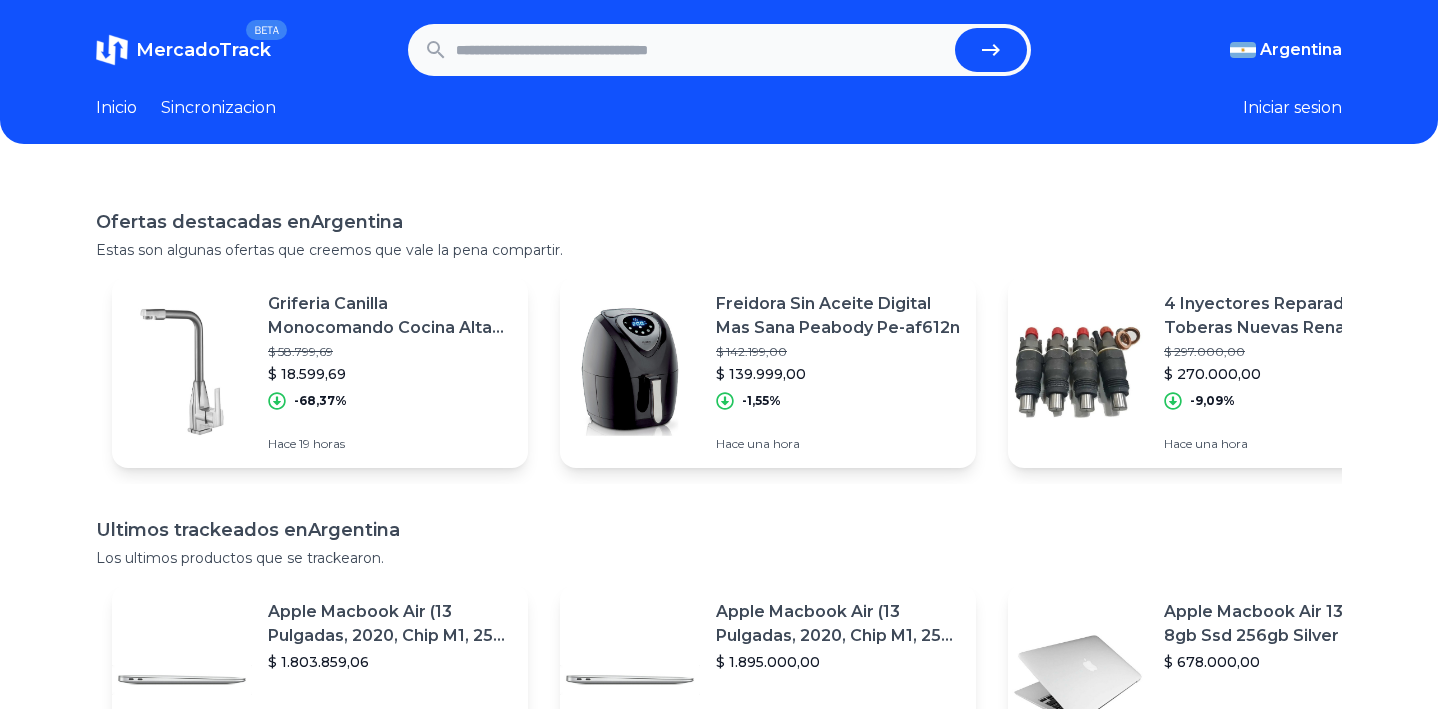 click at bounding box center [701, 50] 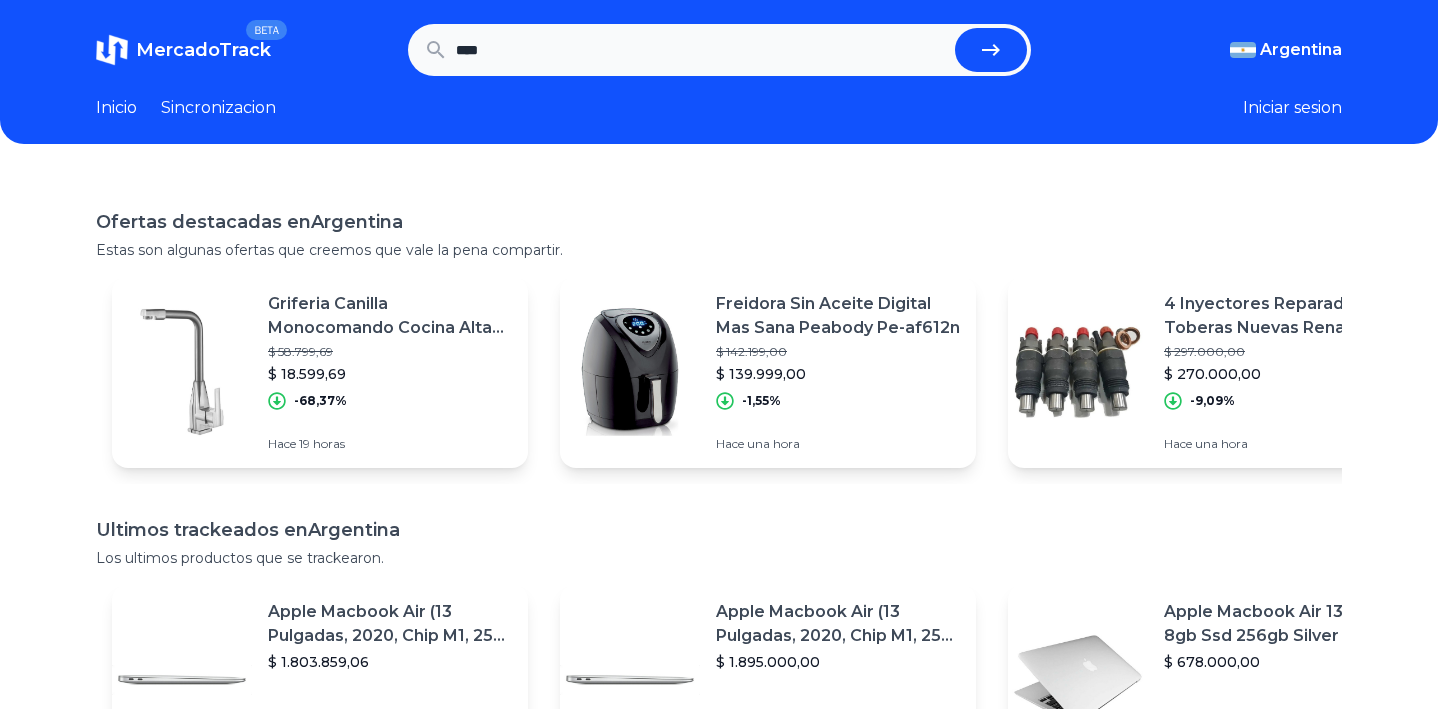 type on "****" 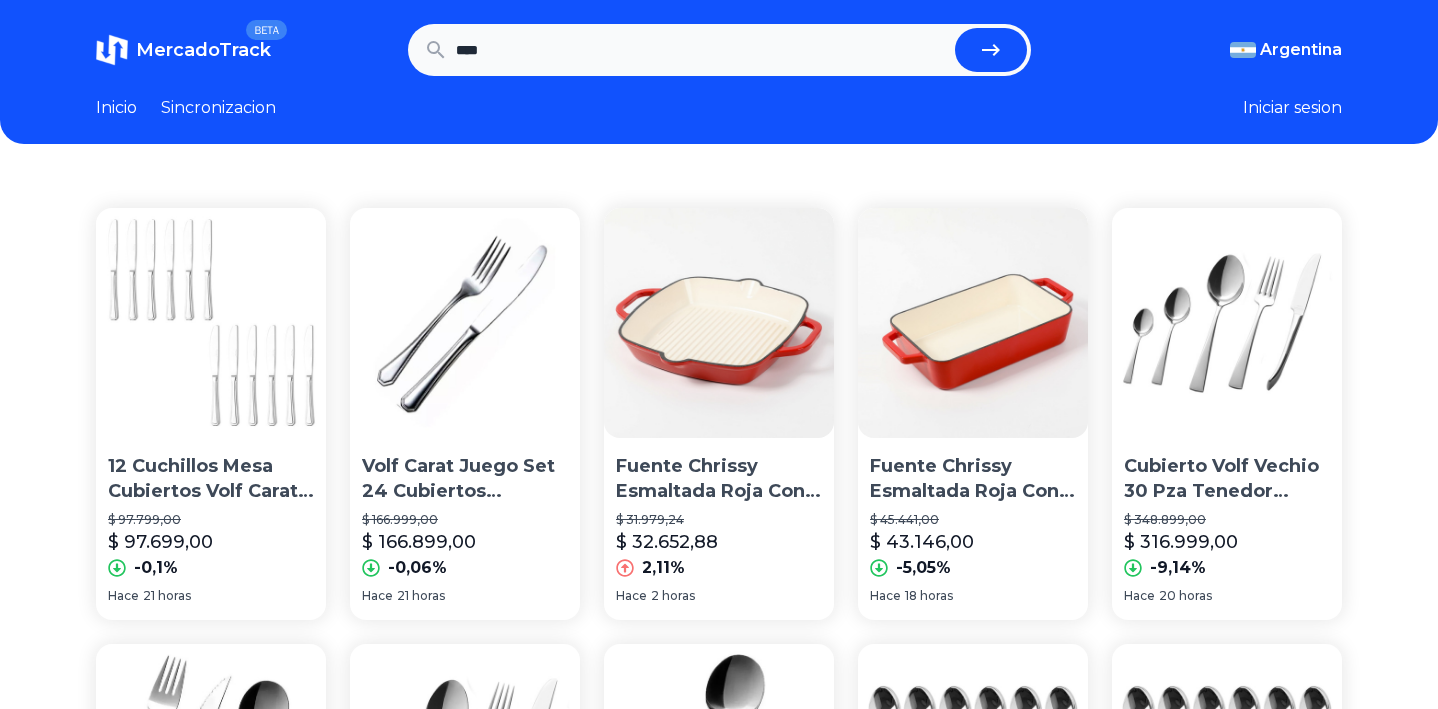 scroll, scrollTop: 0, scrollLeft: 0, axis: both 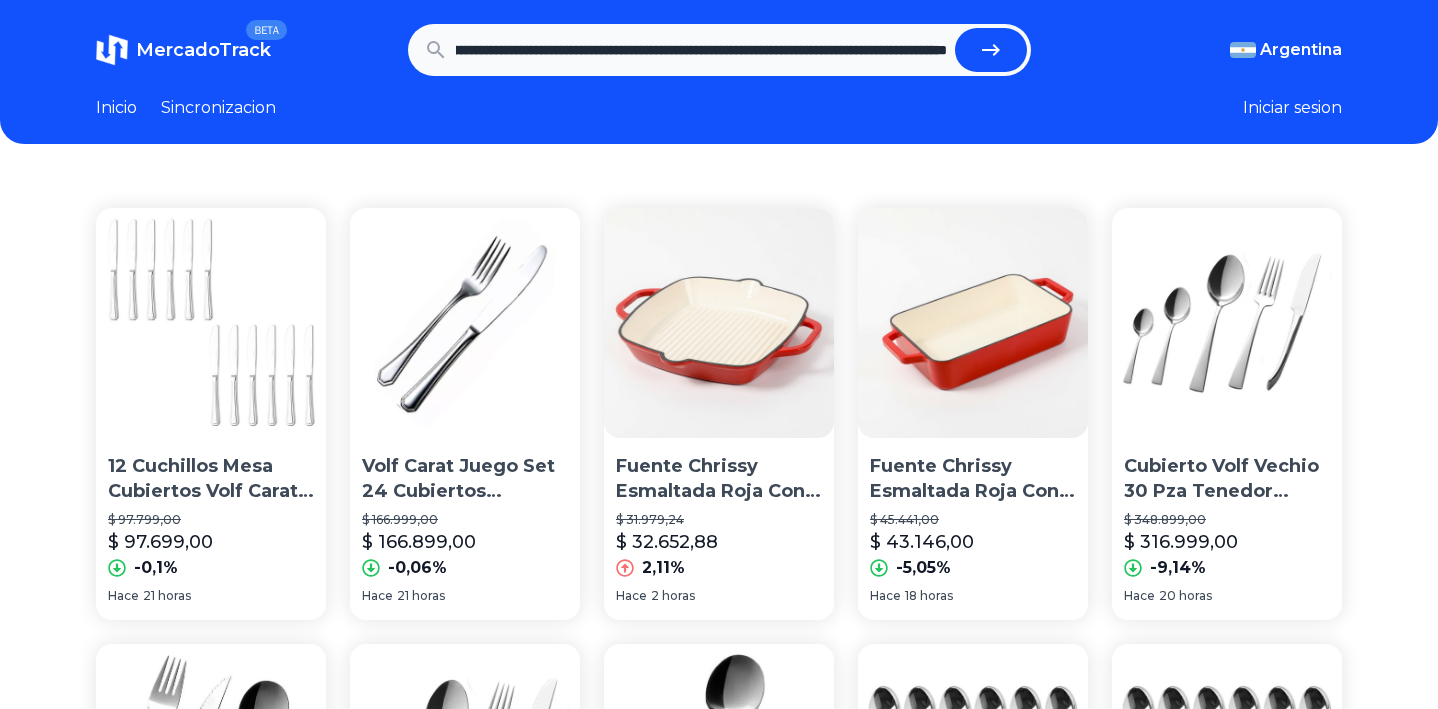 type on "**********" 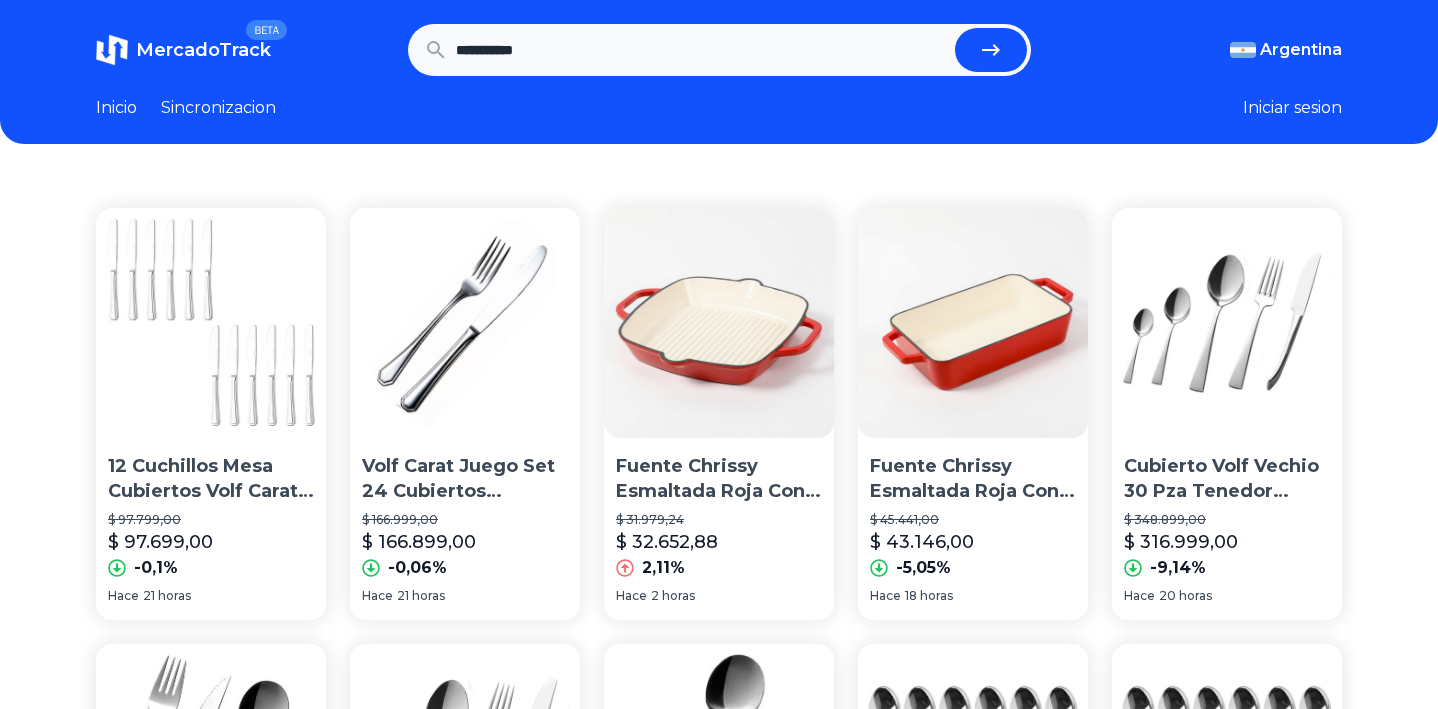 scroll, scrollTop: 0, scrollLeft: 0, axis: both 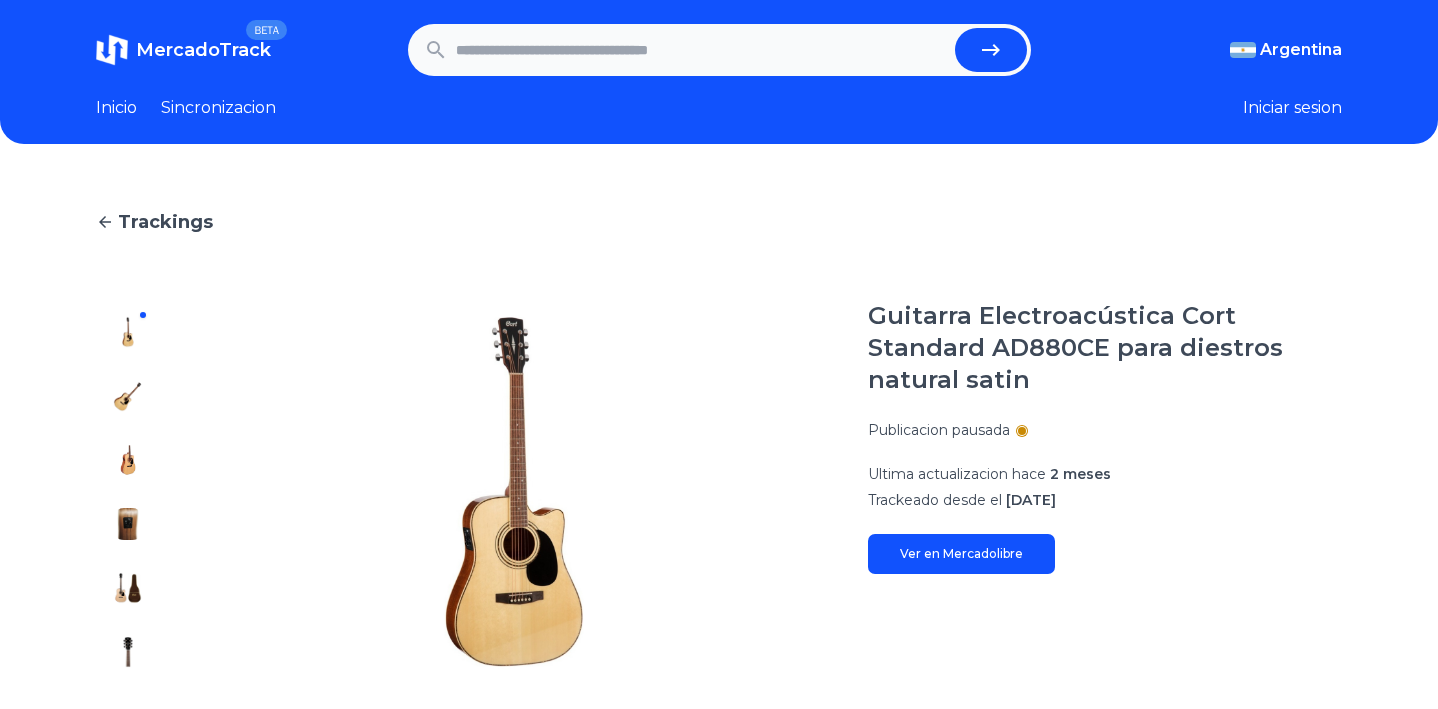 click on "Trackings Guitarra Electroacústica Cort Standard AD880CE para diestros natural satin Publicacion pausada Ultima actualizacion hace   2 meses Trackeado desde el   [DATE] Ver en Mercadolibre [DATE] [DATE] [DATE] [DATE] [DATE] [DATE] [DATE] $300 K $400 K $500 K $600 K $700 K" at bounding box center (719, 731) 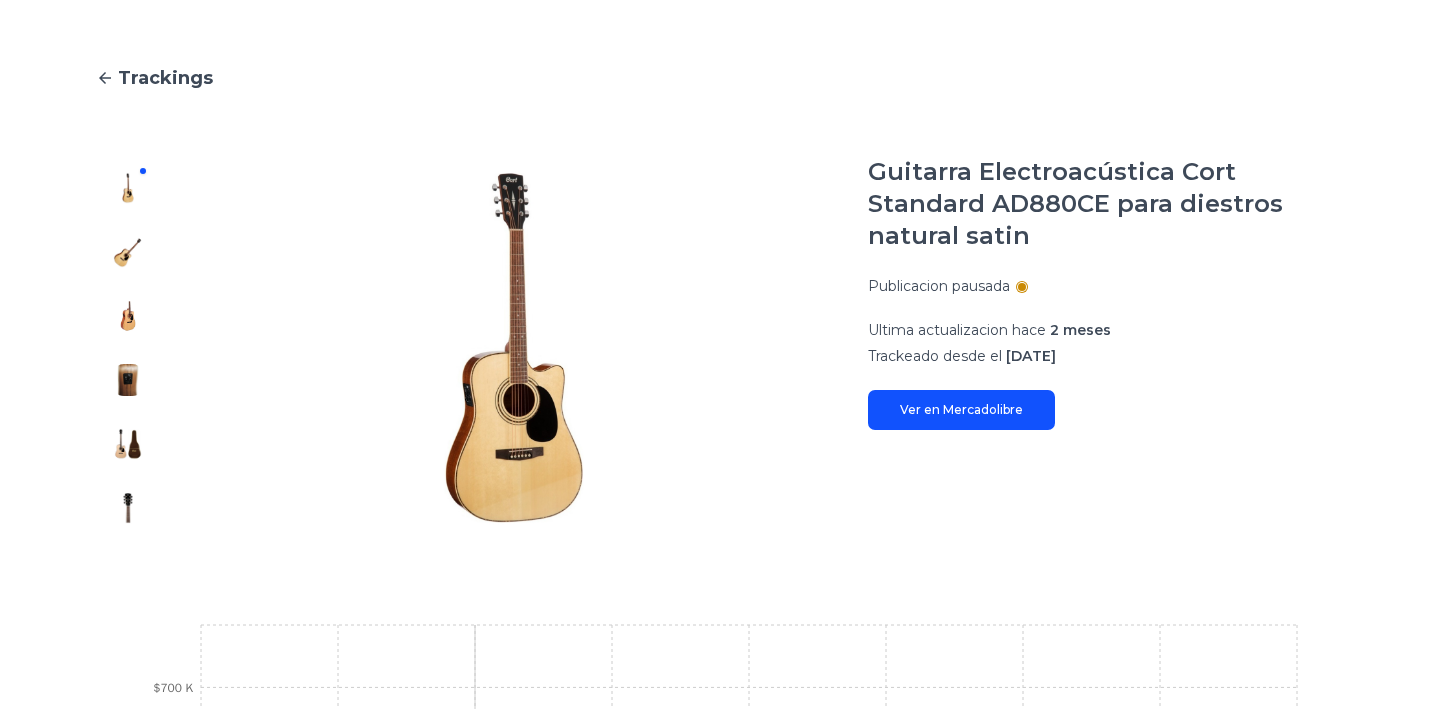 scroll, scrollTop: 0, scrollLeft: 0, axis: both 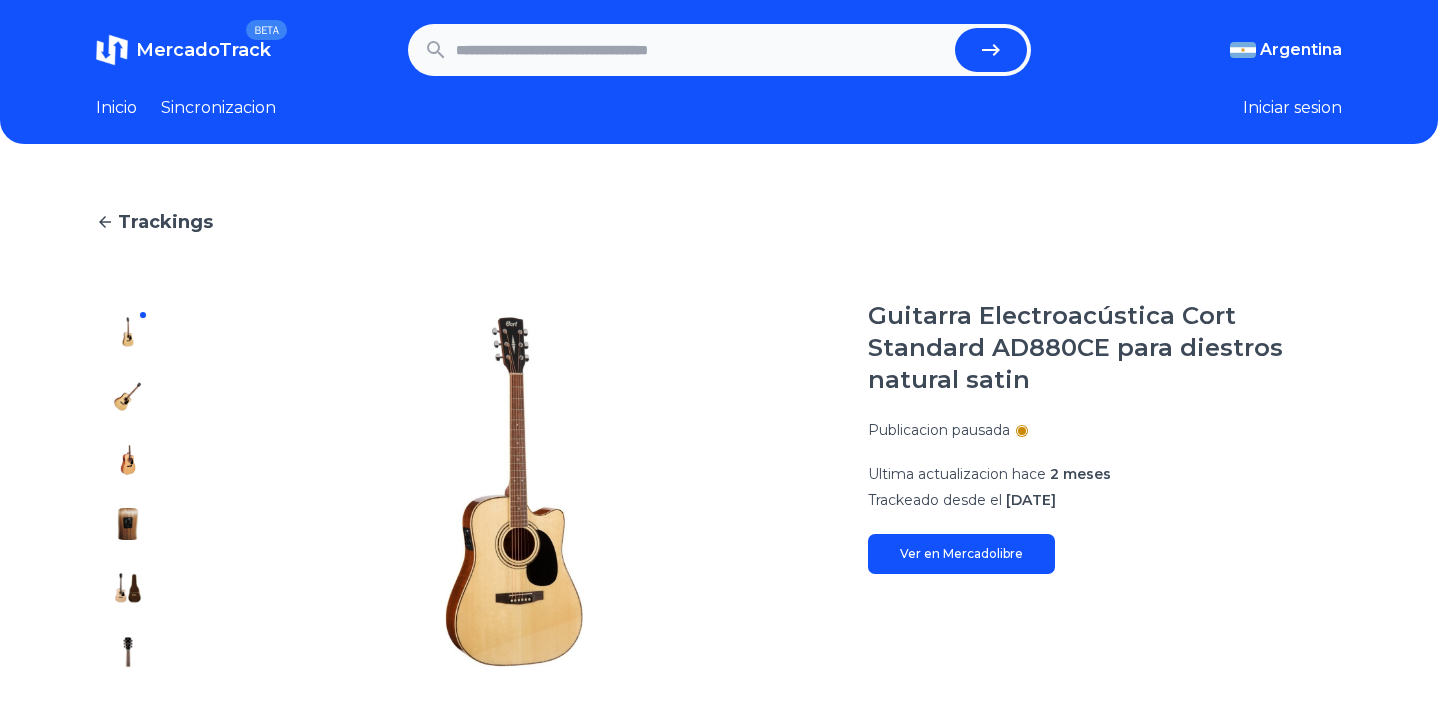 click at bounding box center (701, 50) 